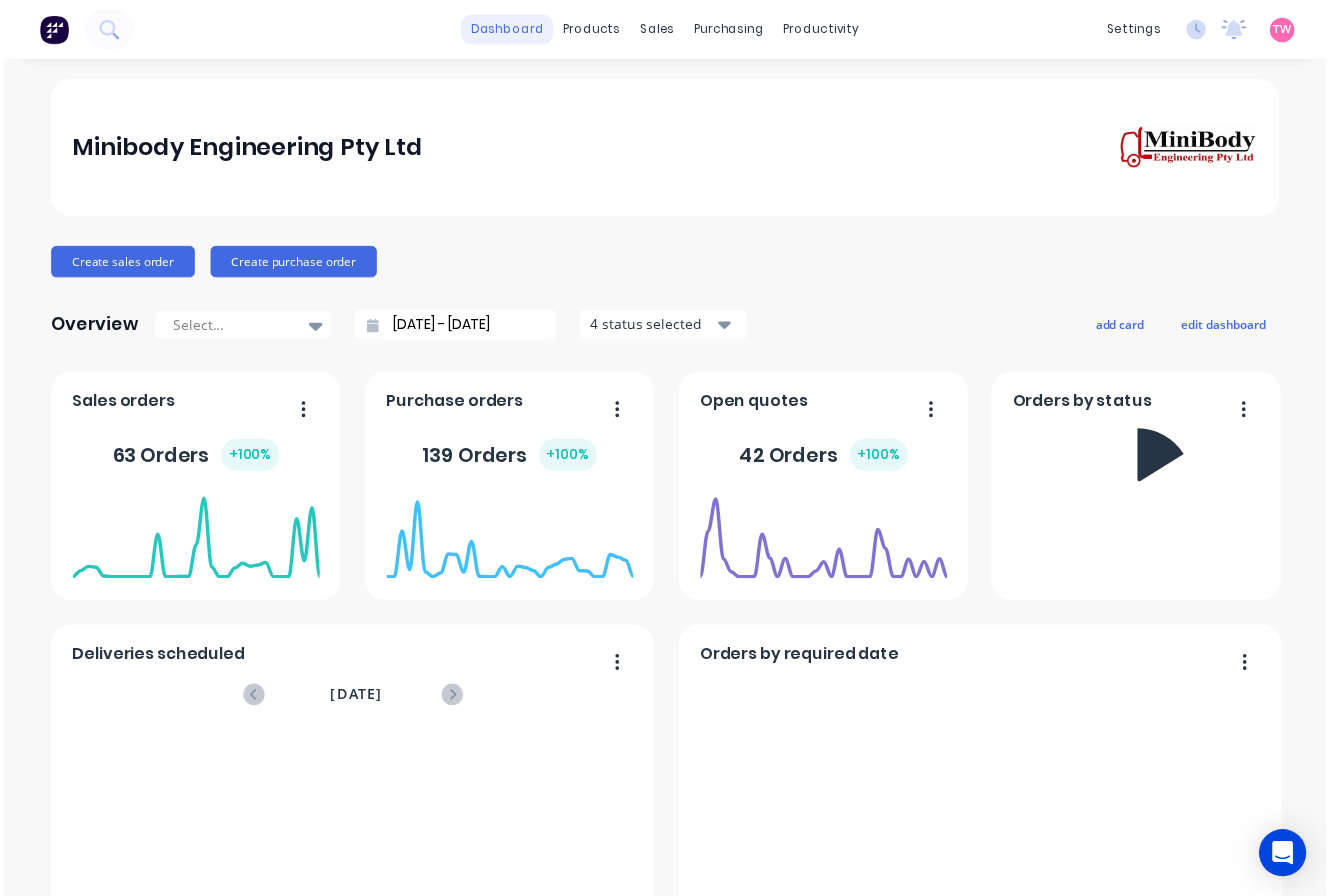 scroll, scrollTop: 0, scrollLeft: 0, axis: both 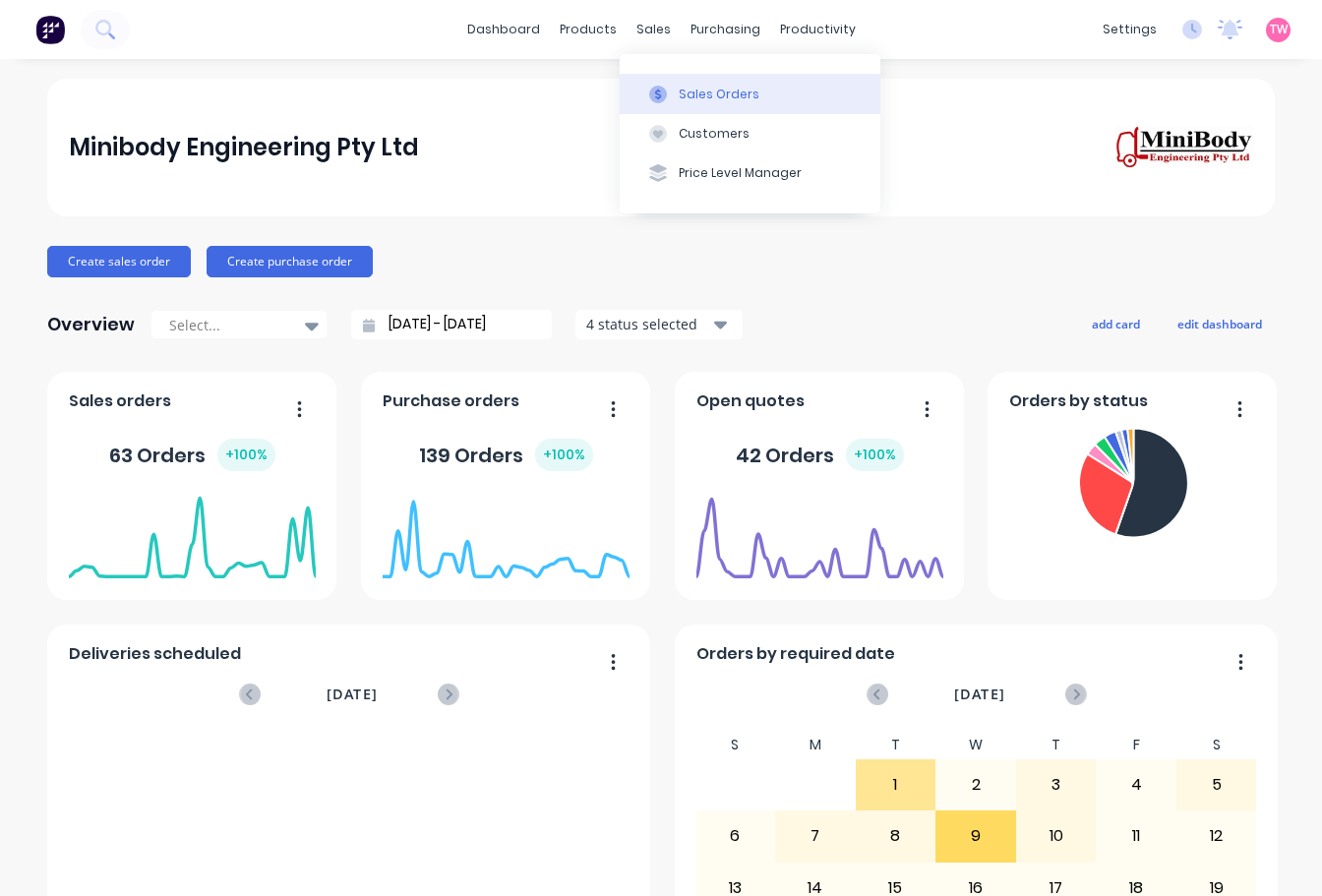 click on "Sales Orders" at bounding box center (719, 94) 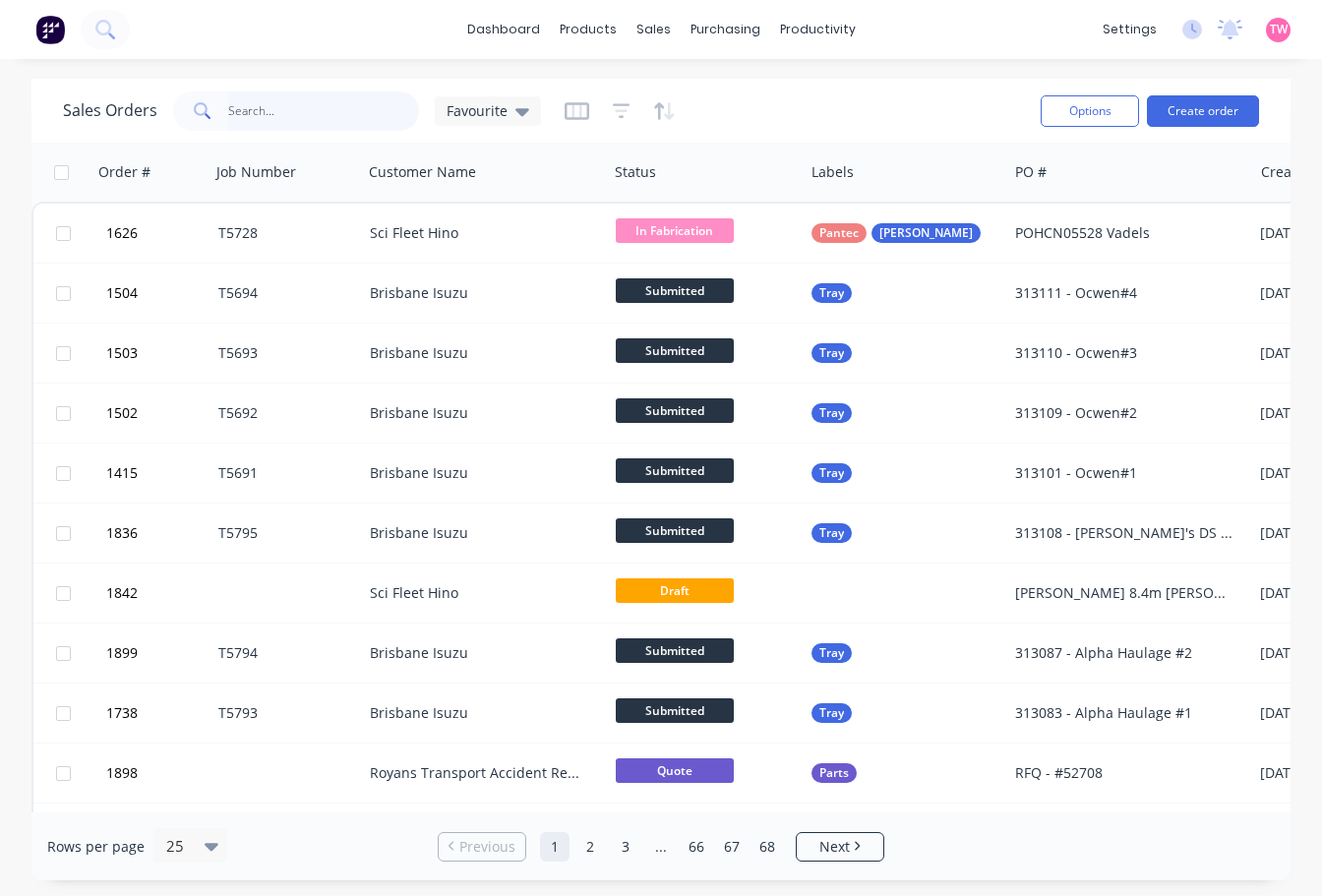 click at bounding box center [324, 111] 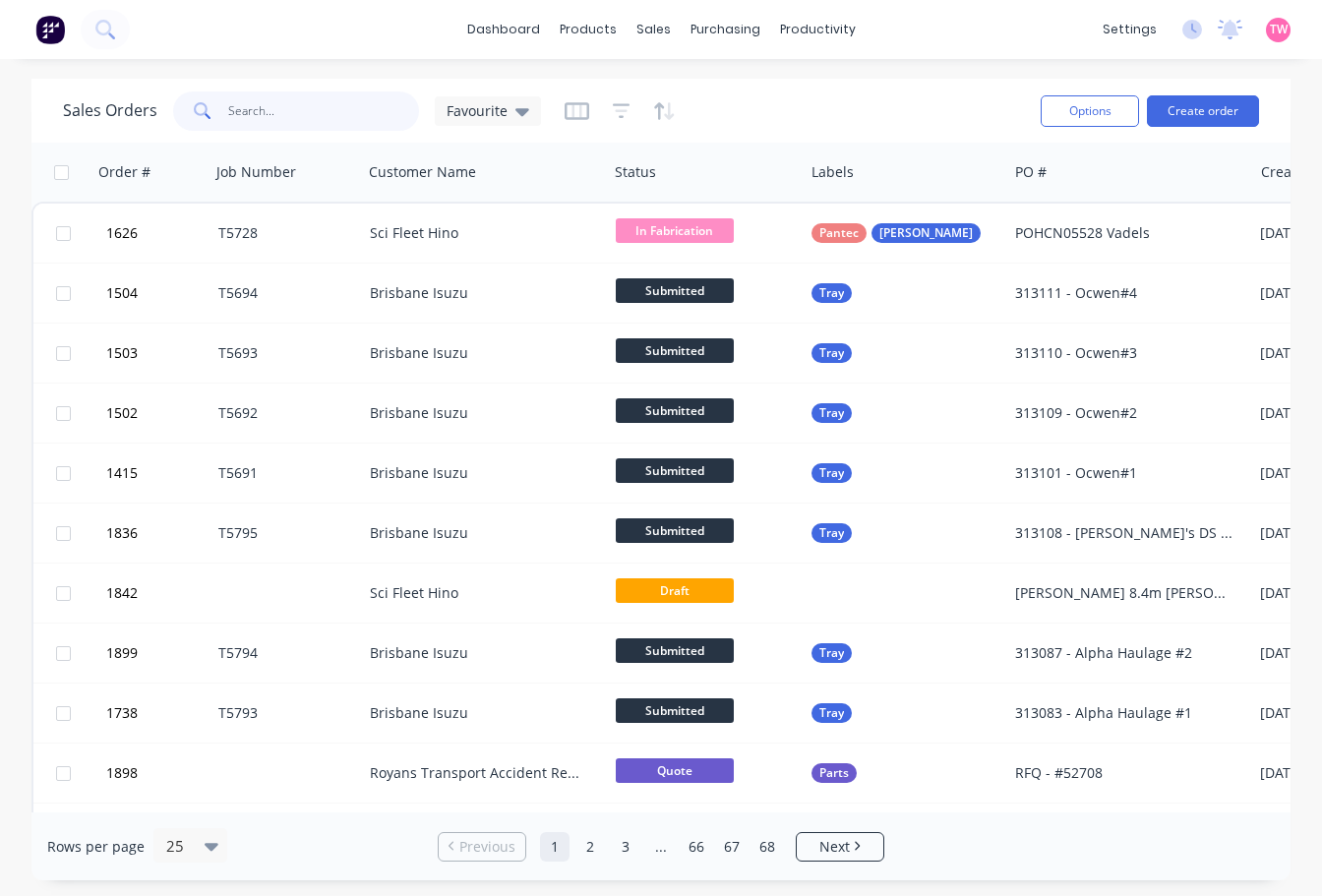 paste on "C03841" 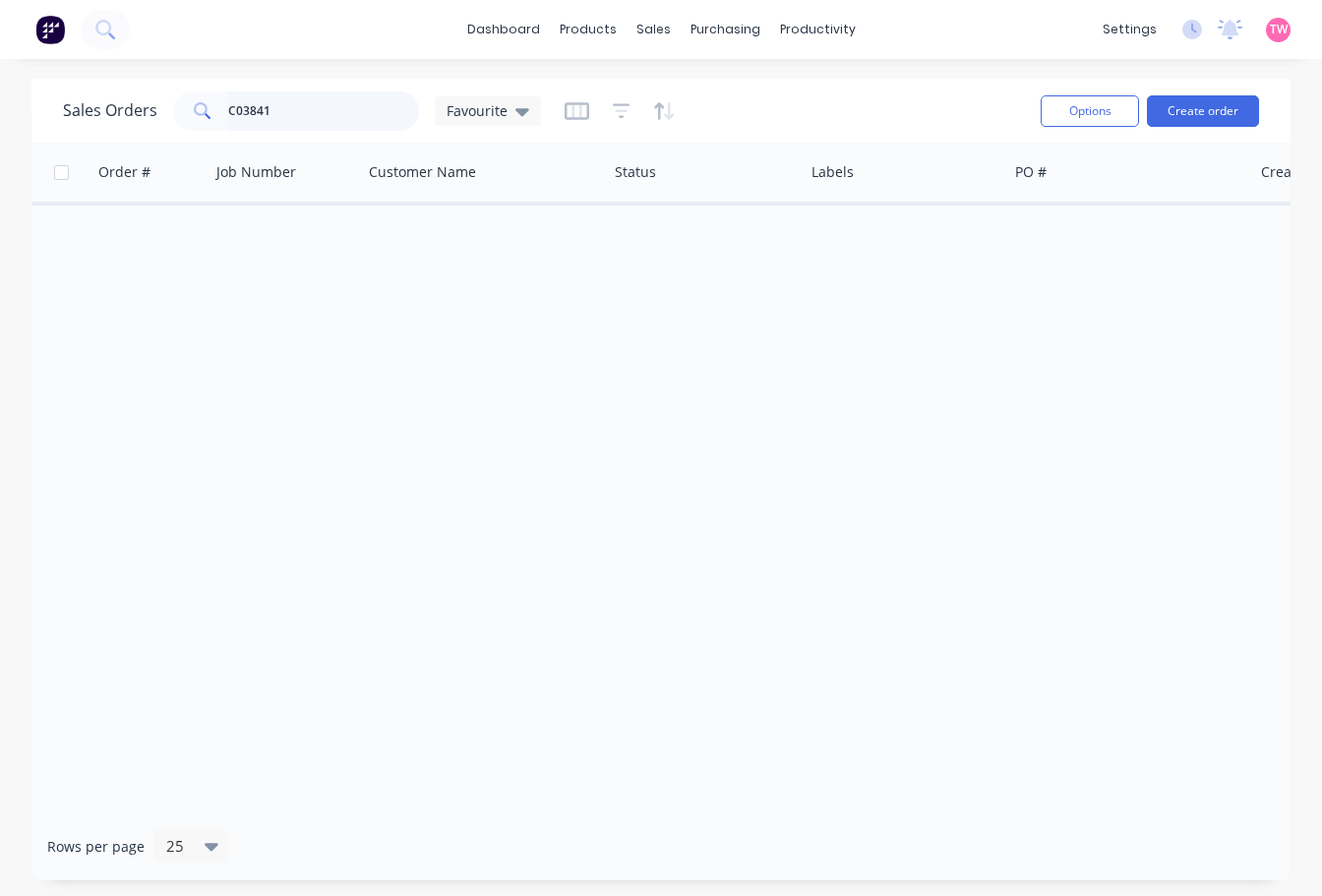 click on "C03841" at bounding box center (324, 111) 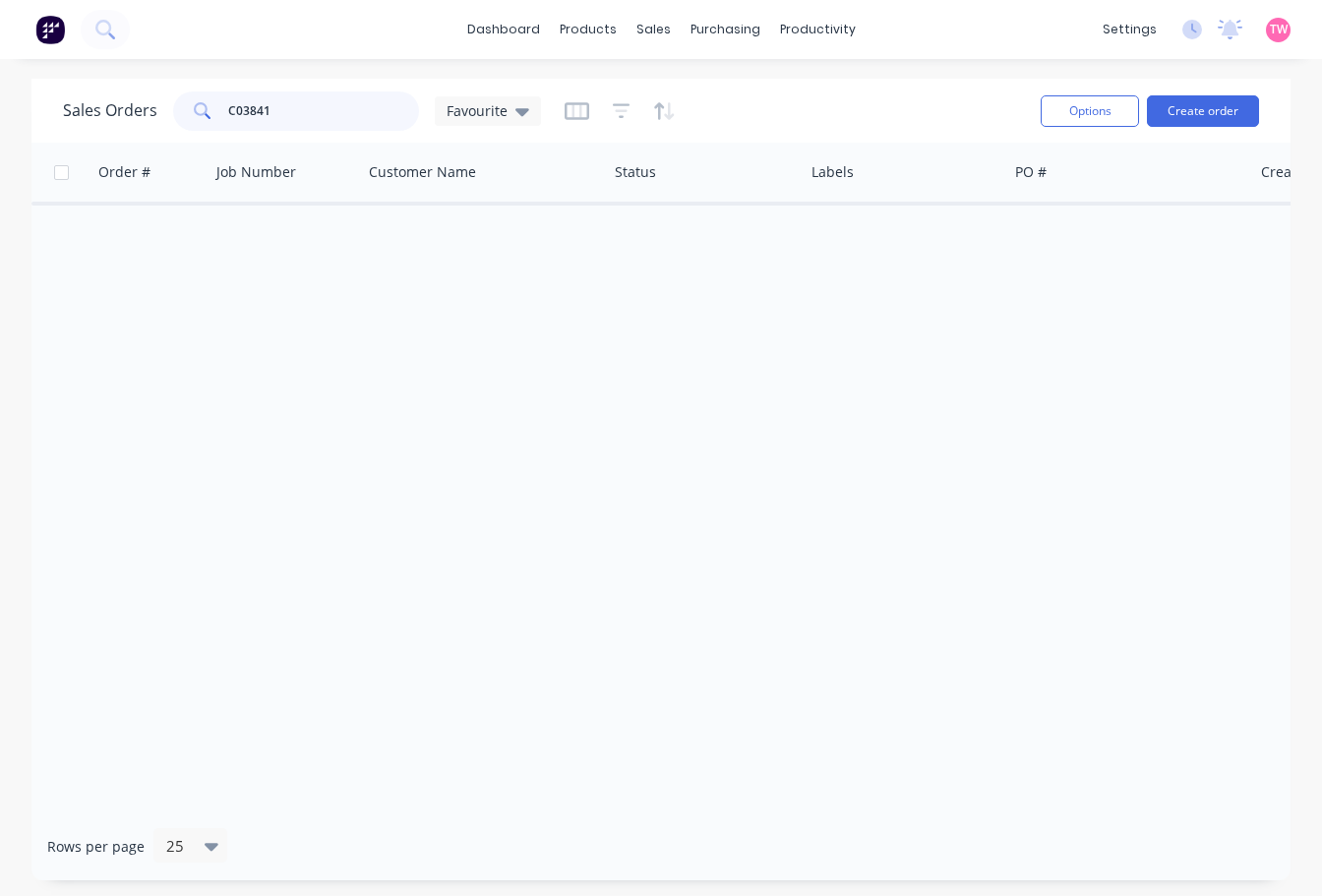 drag, startPoint x: 312, startPoint y: 120, endPoint x: 37, endPoint y: 118, distance: 275.00727 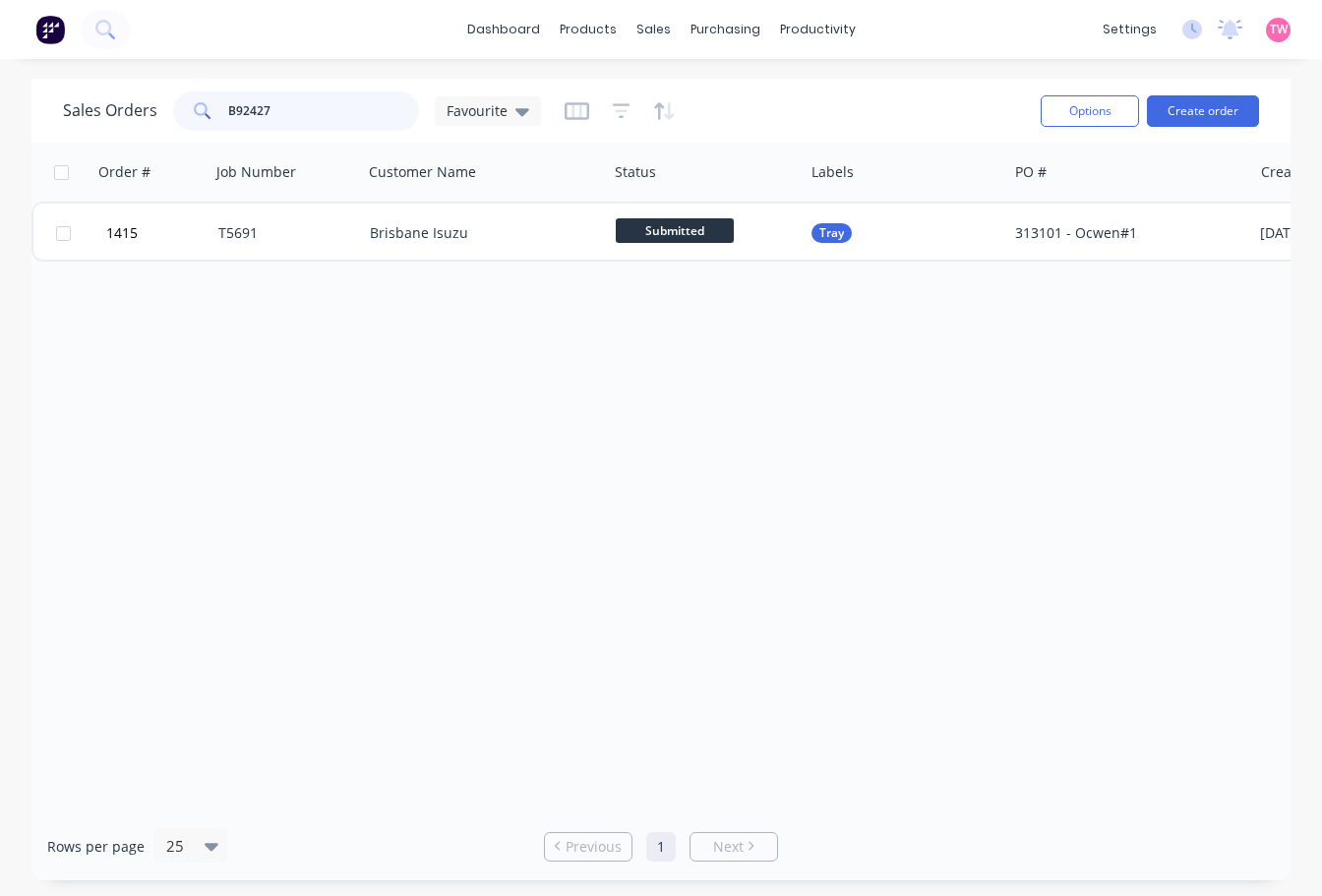 drag, startPoint x: 244, startPoint y: 111, endPoint x: 41, endPoint y: 111, distance: 203 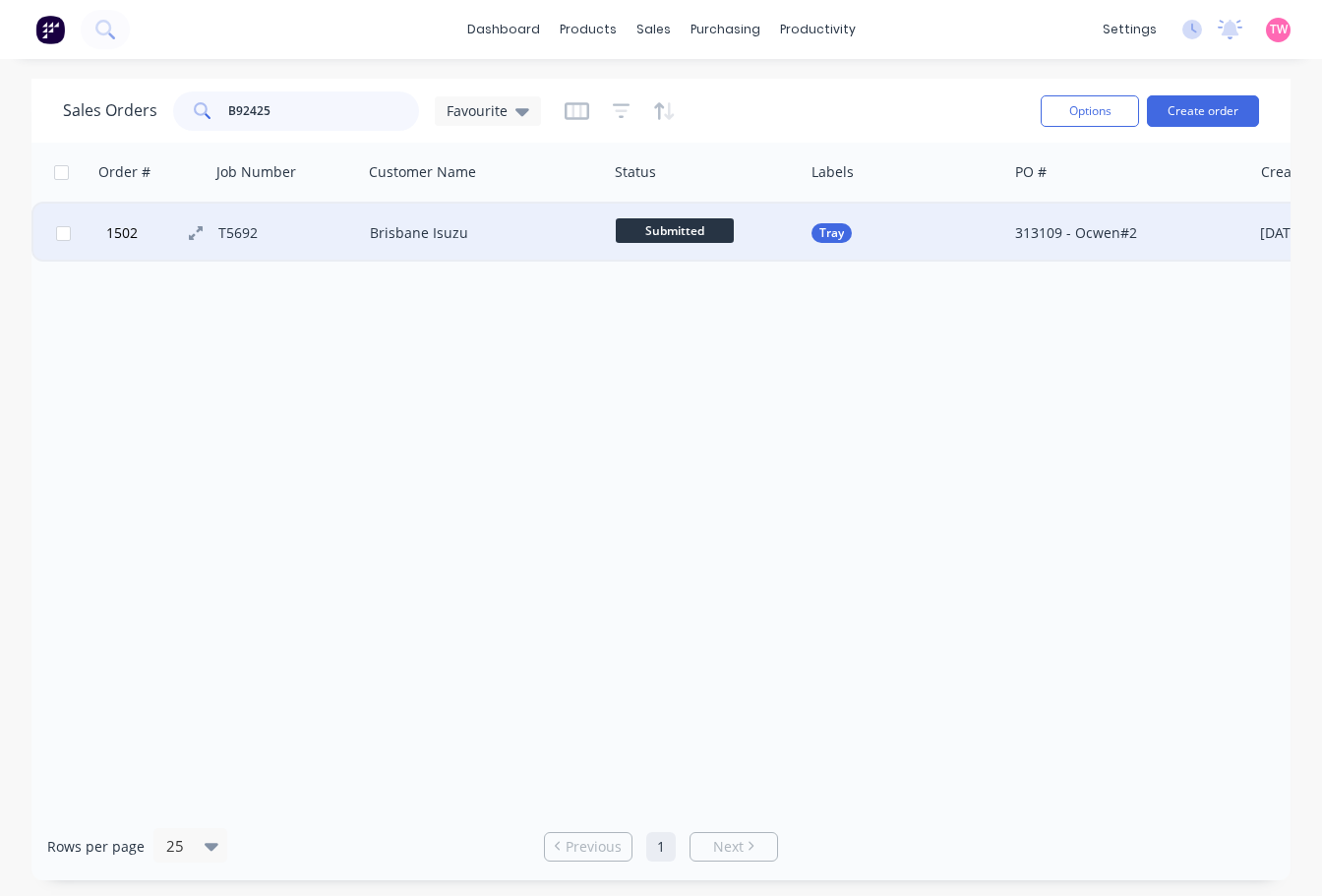 type on "B92425" 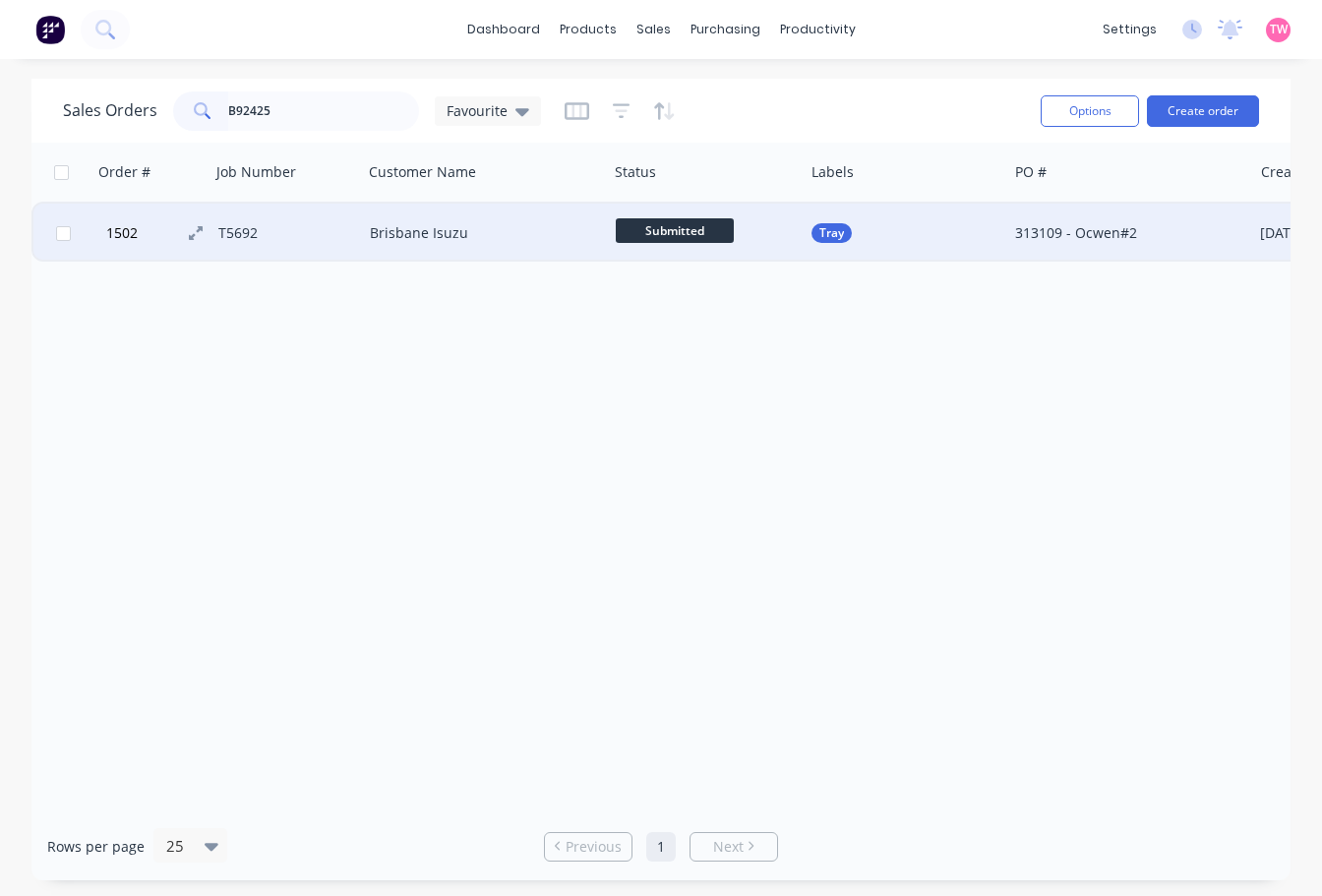 click on "1502" at bounding box center [122, 233] 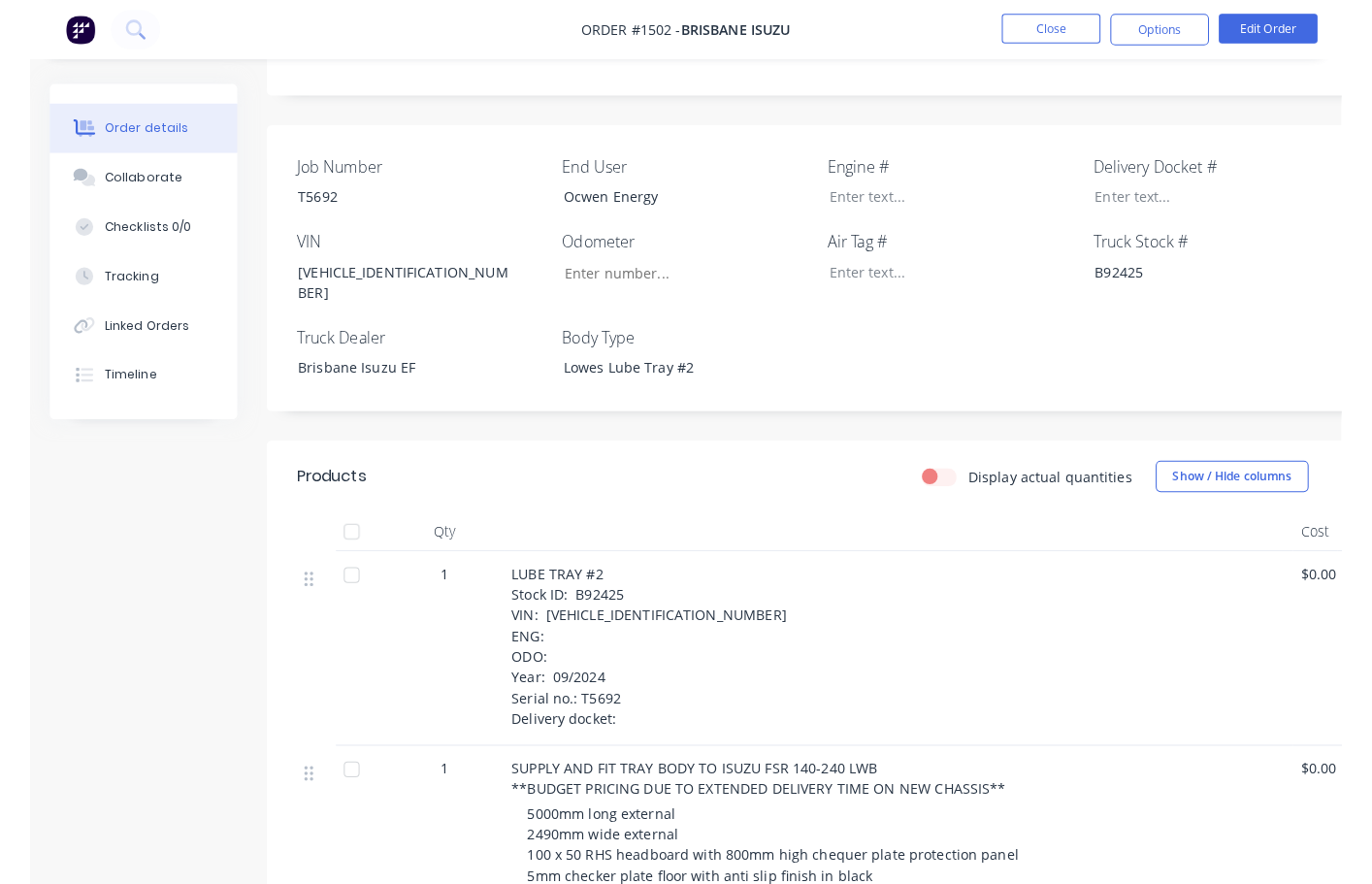 scroll, scrollTop: 0, scrollLeft: 0, axis: both 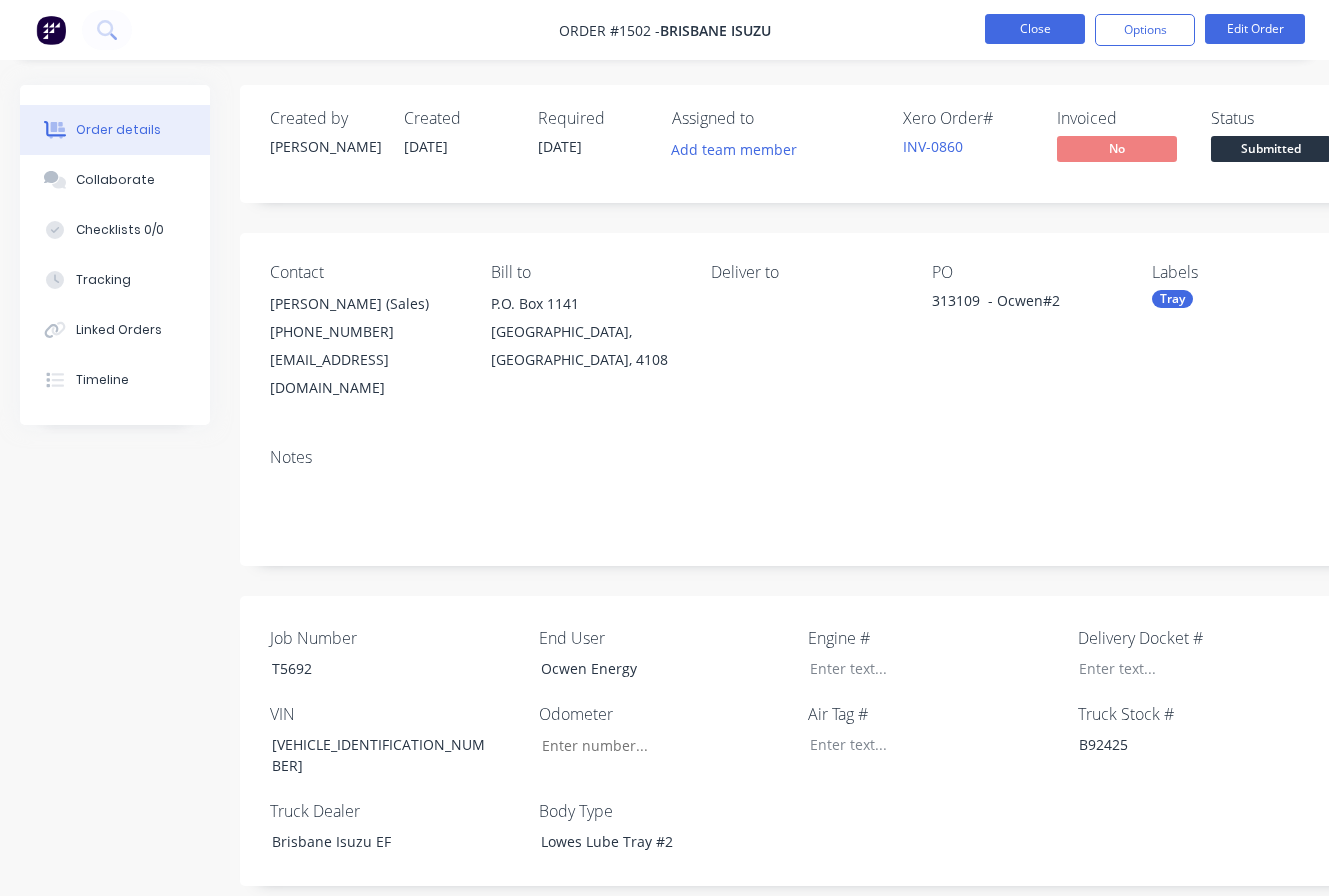 click on "Close" at bounding box center [1035, 29] 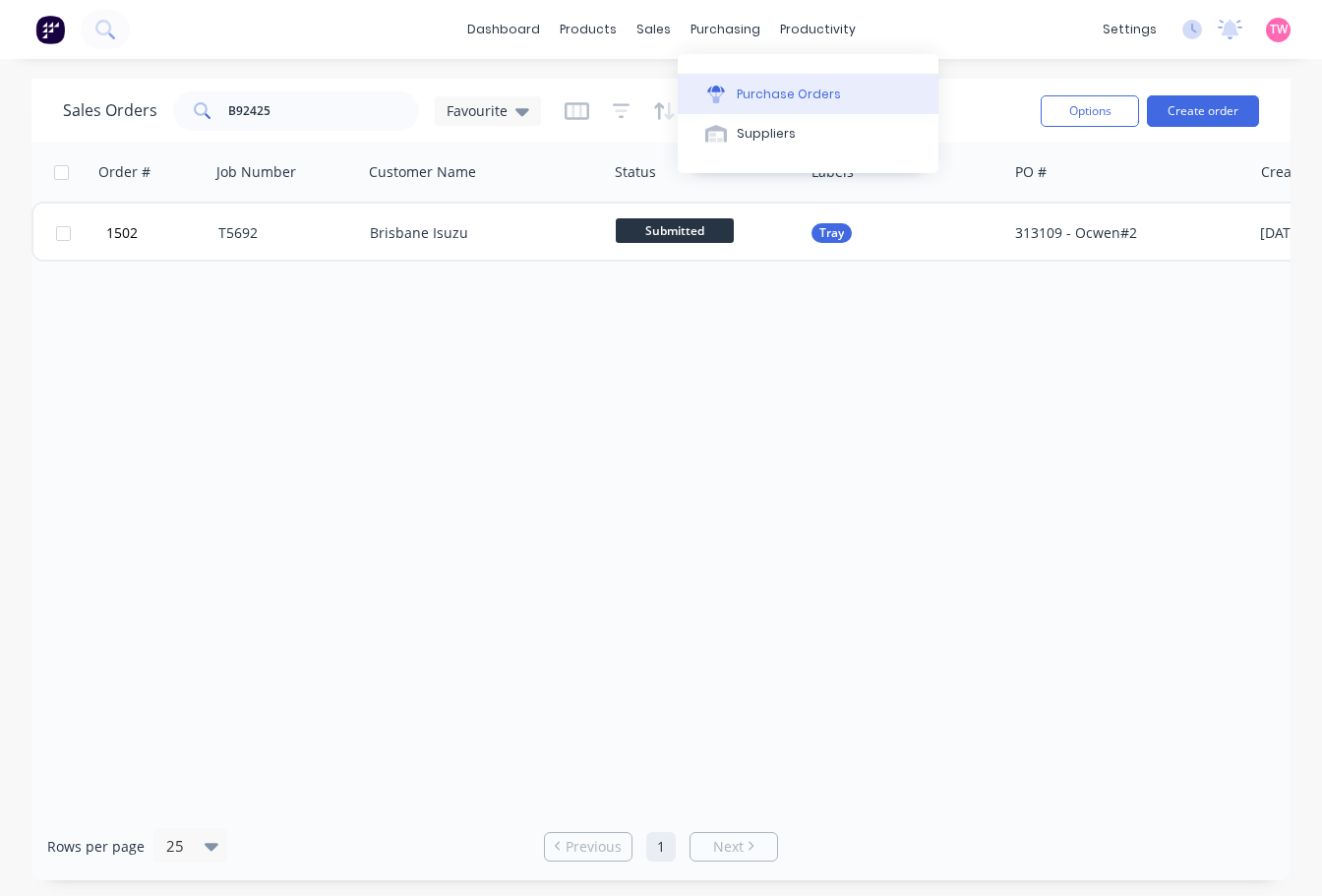 click on "Purchase Orders" at bounding box center [789, 94] 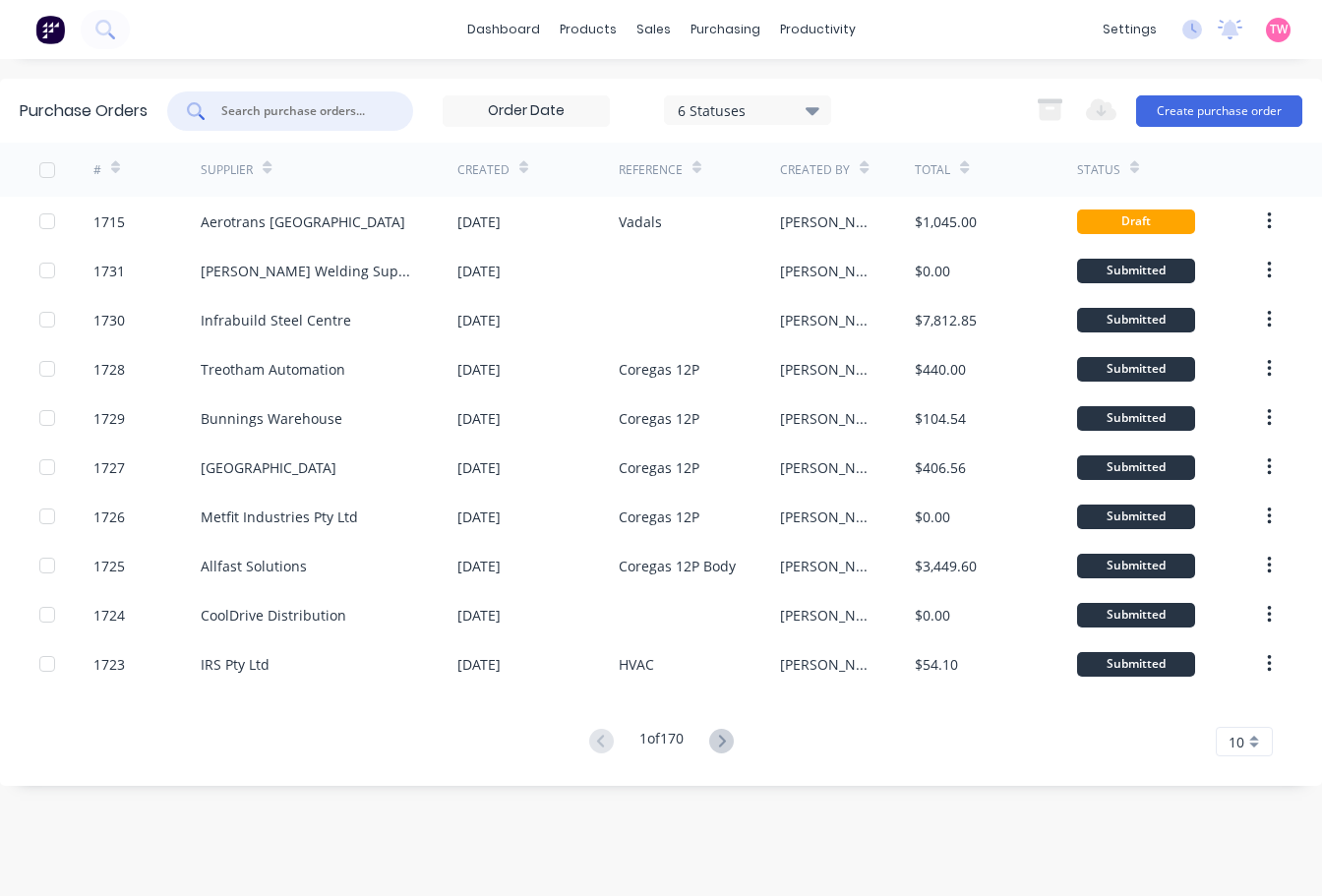click at bounding box center [301, 111] 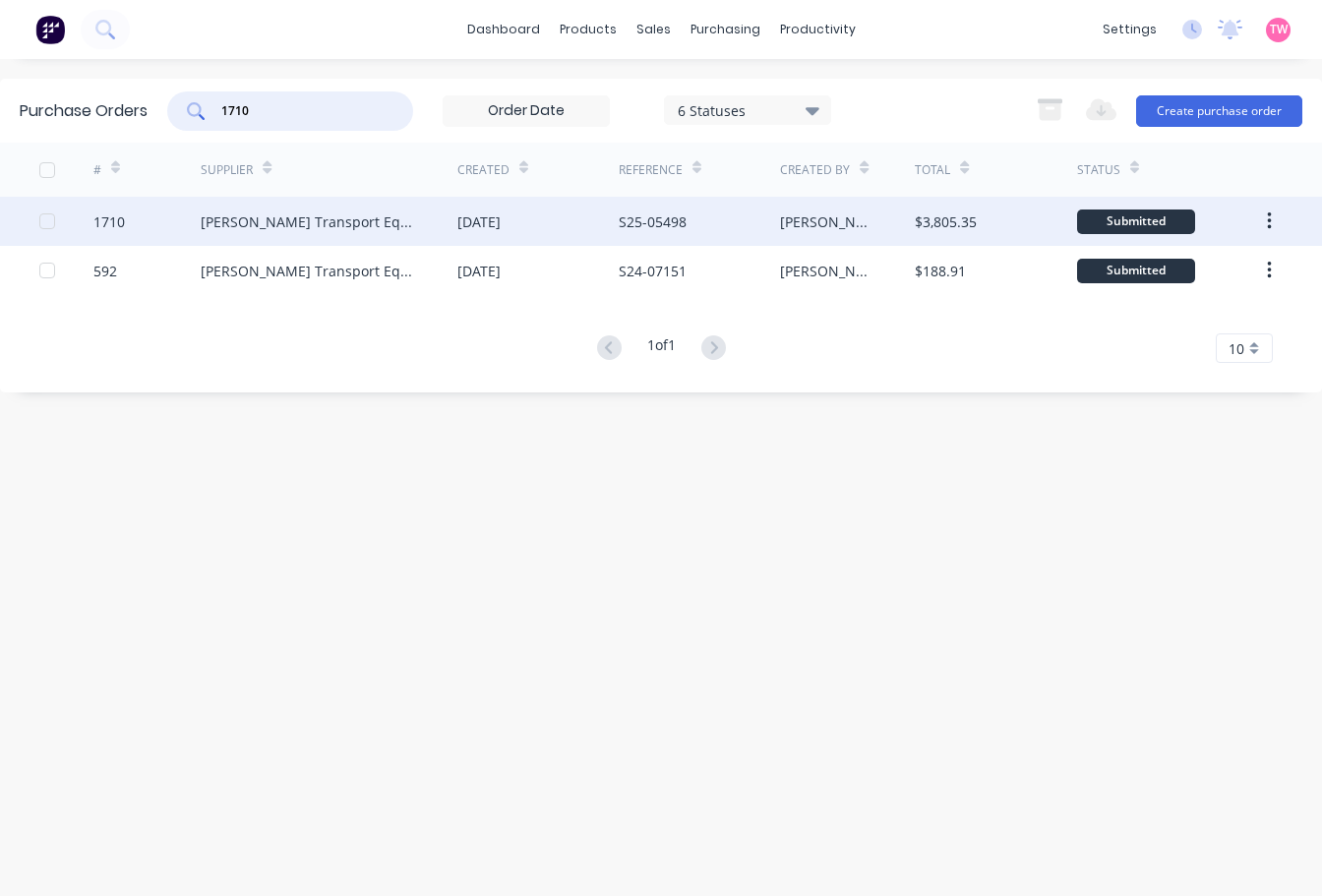 type on "1710" 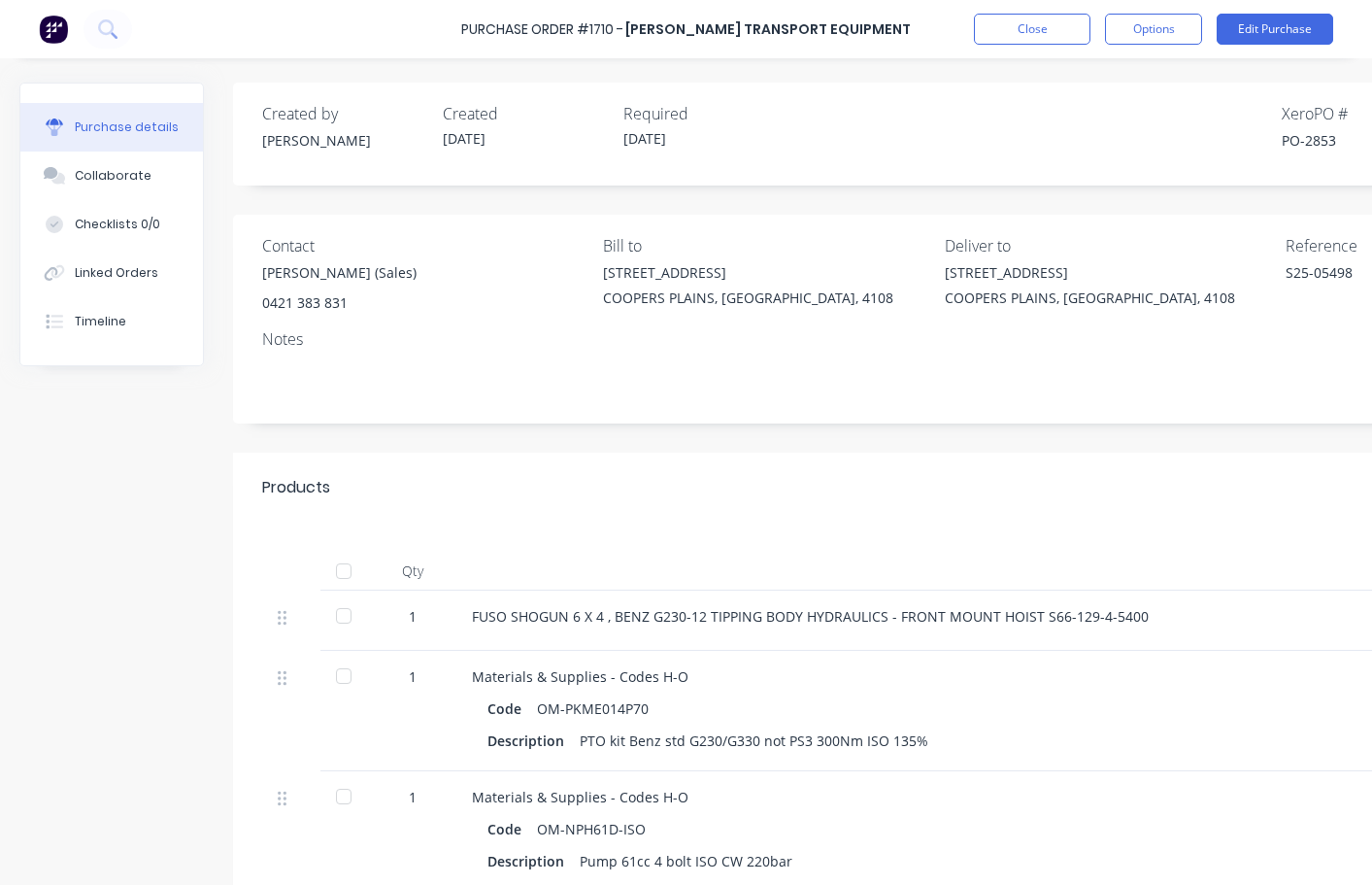 type on "x" 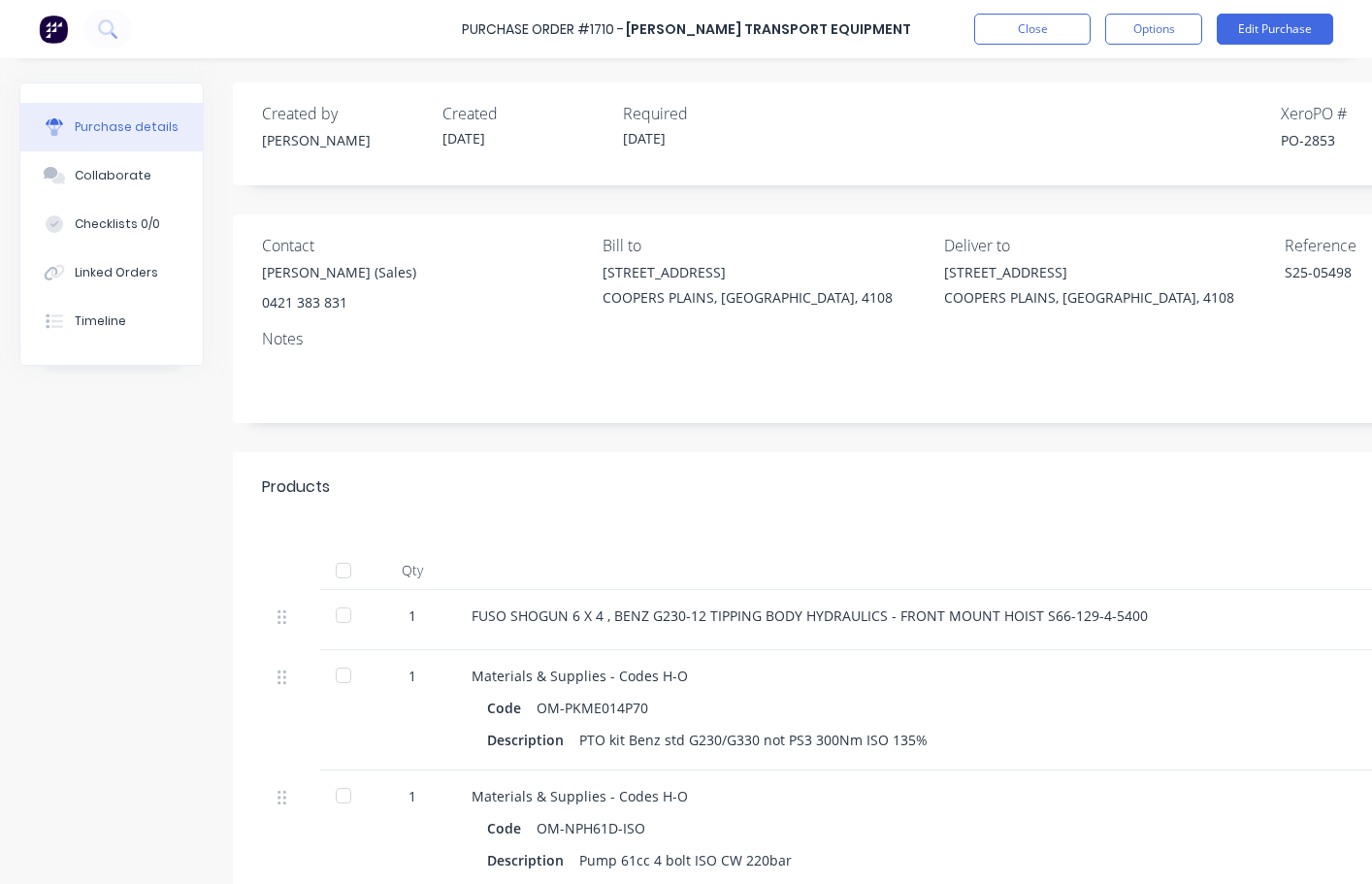 click on "PO-2853" at bounding box center (1363, 140) 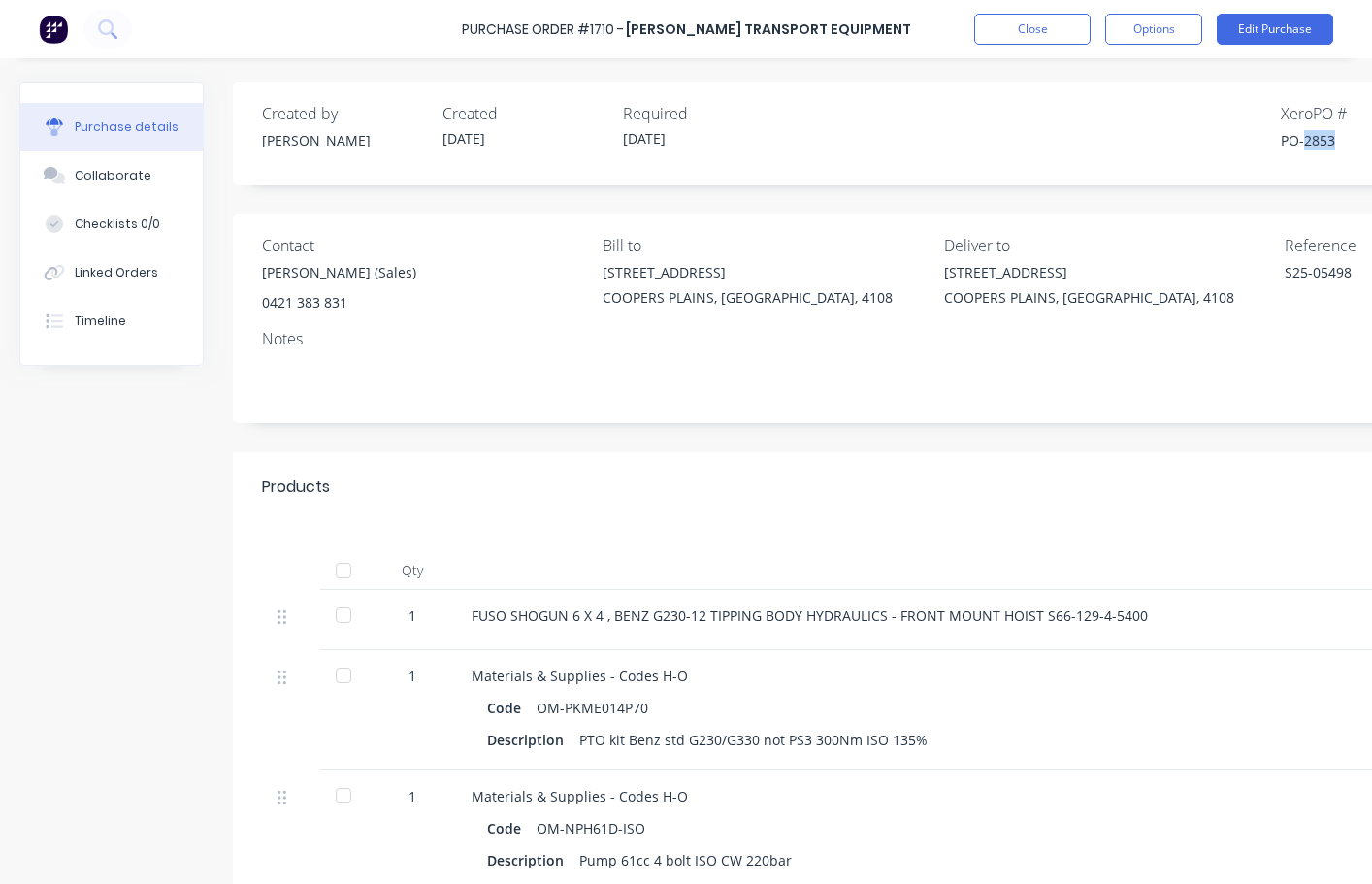 click on "PO-2853" at bounding box center (1363, 140) 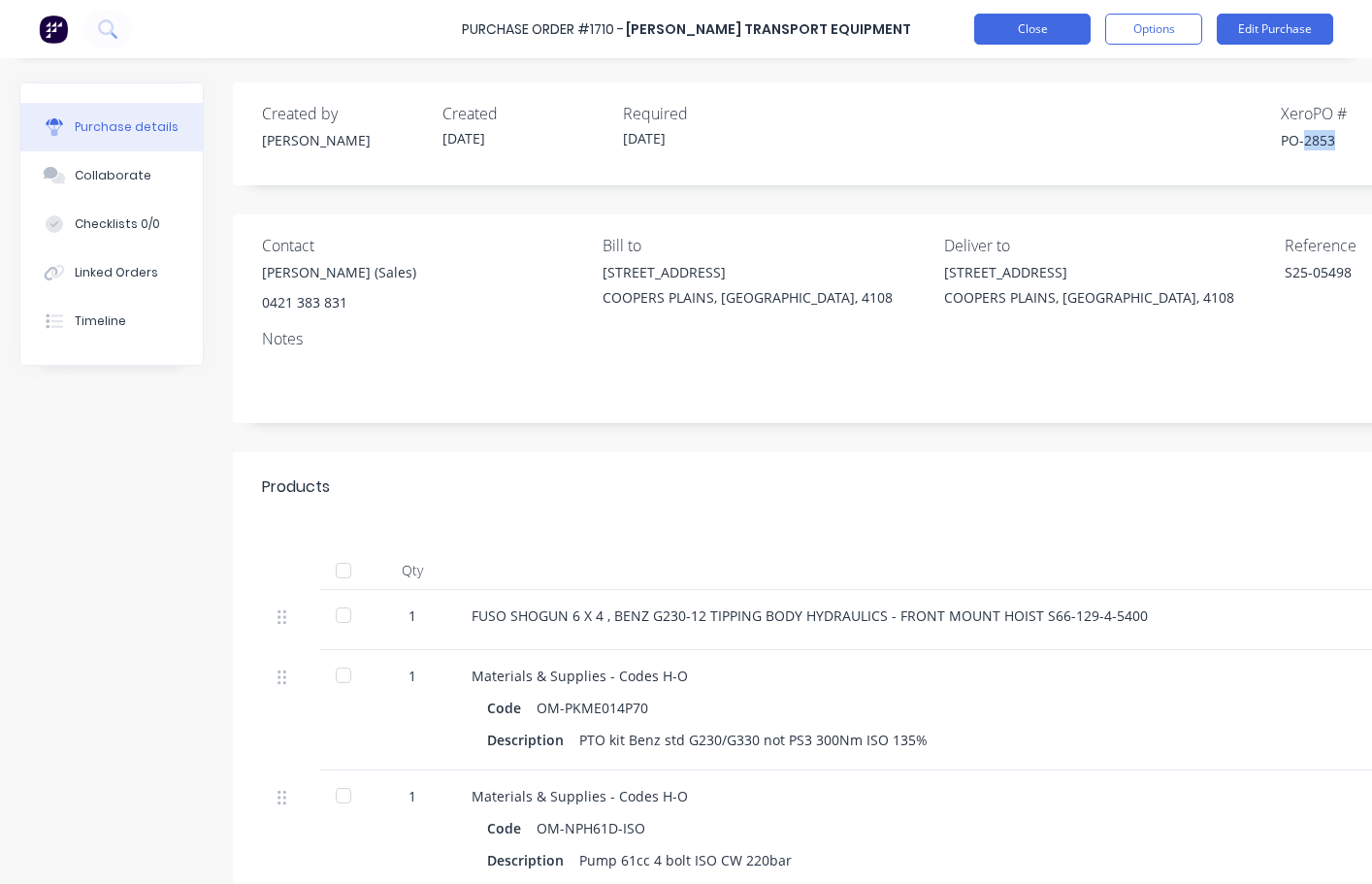 click on "Close" at bounding box center [1032, 29] 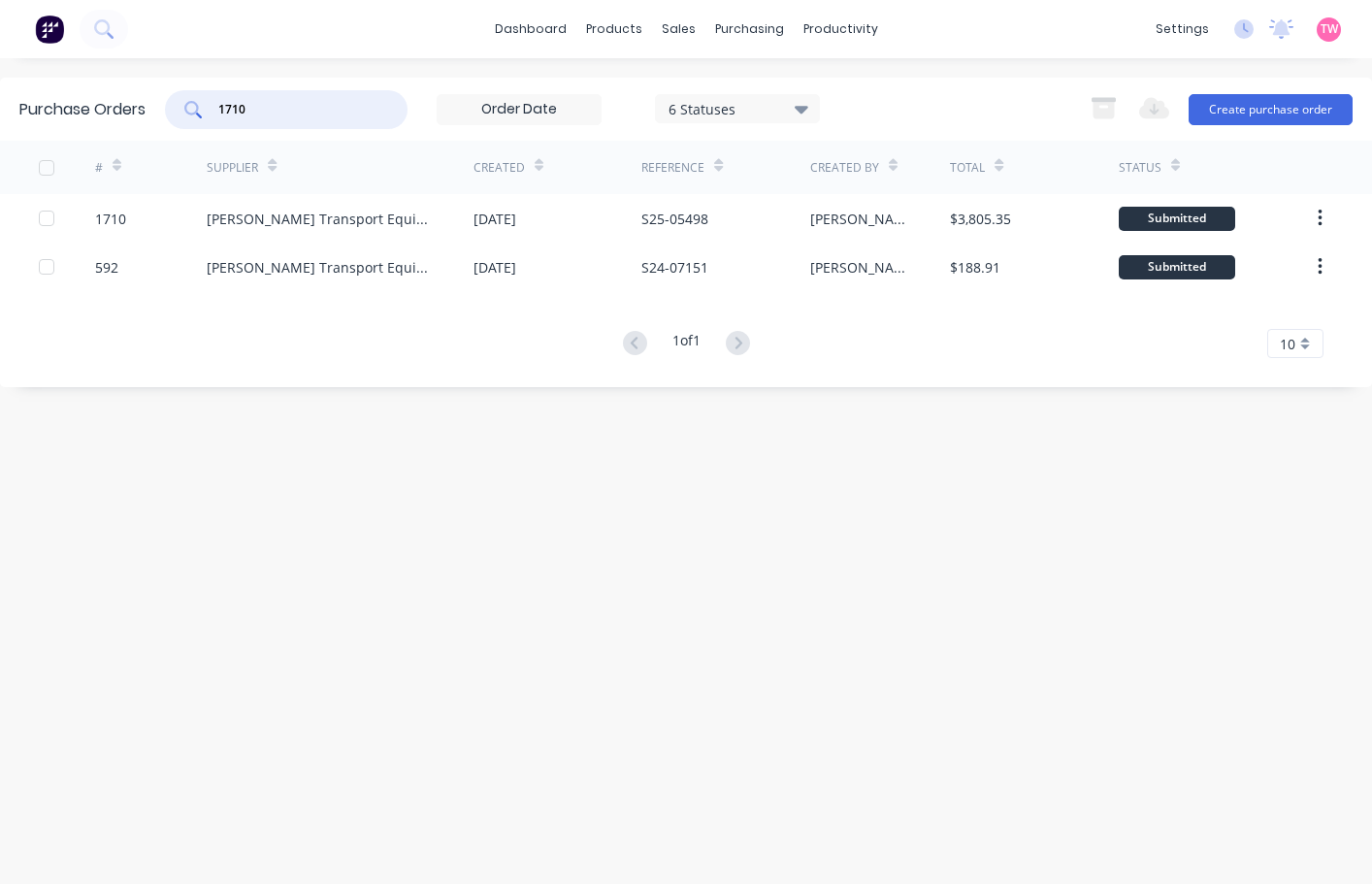 drag, startPoint x: 41, startPoint y: 101, endPoint x: 28, endPoint y: 101, distance: 13 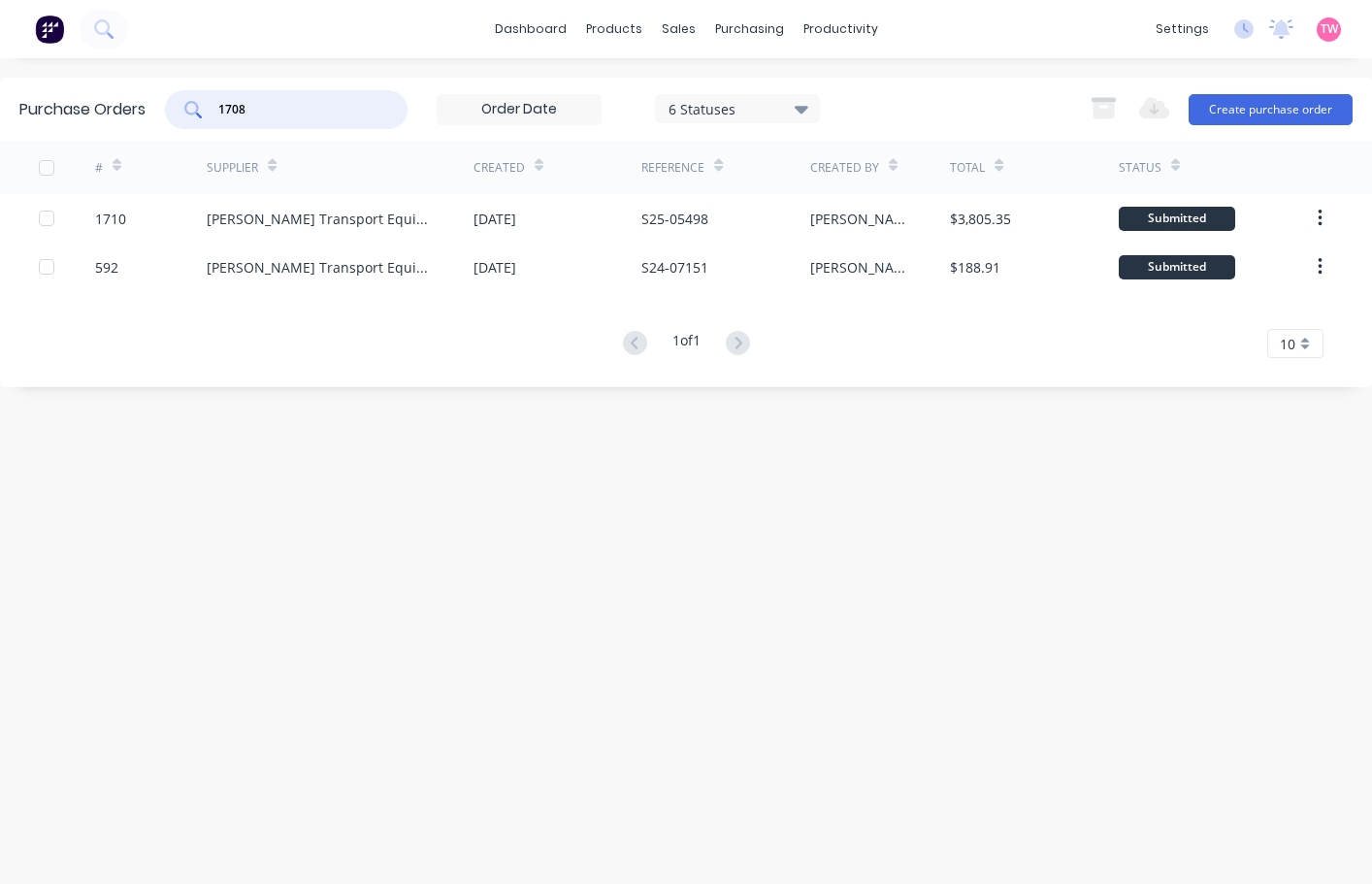 type on "1708" 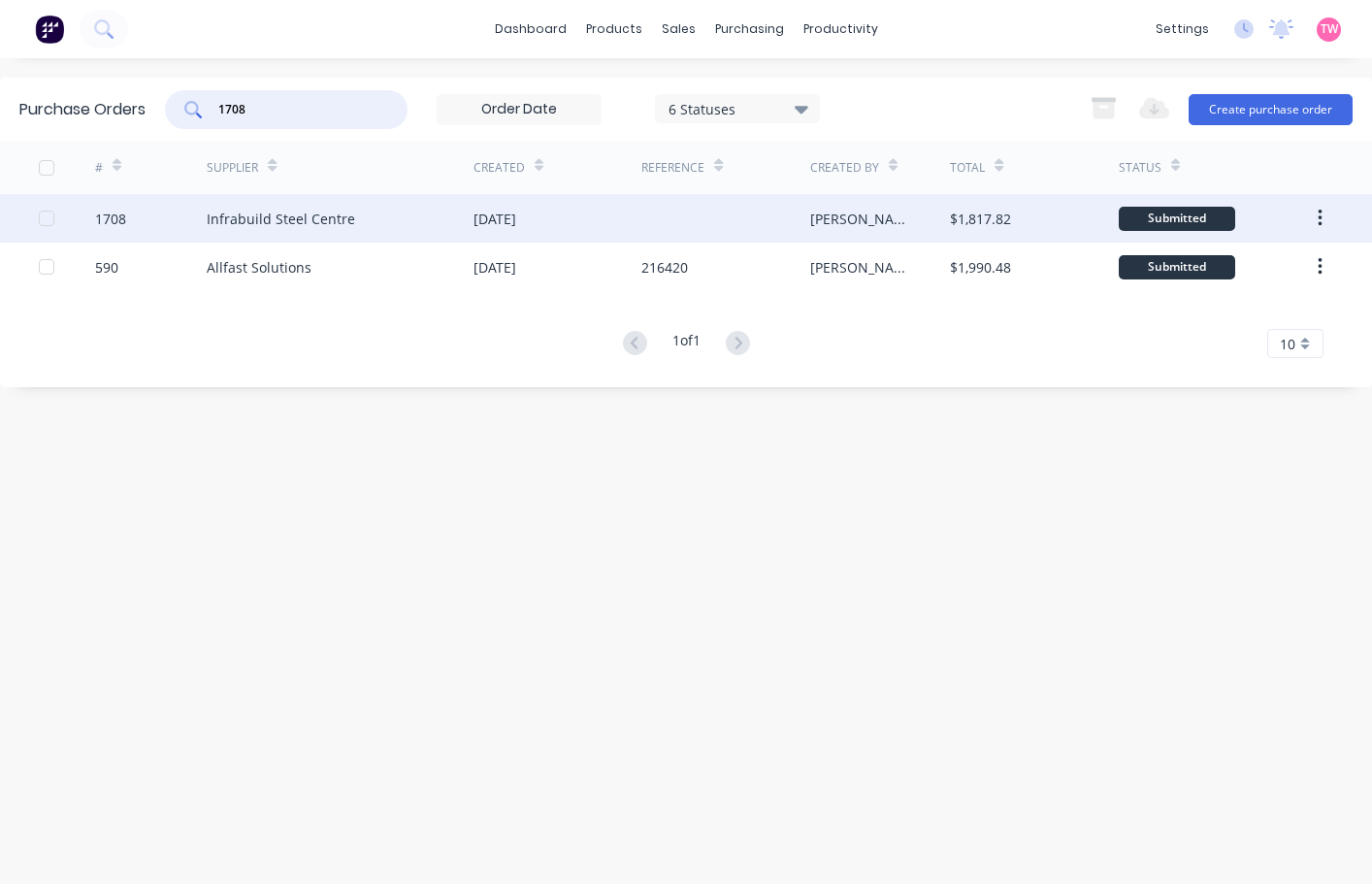 click on "1708" at bounding box center (111, 218) 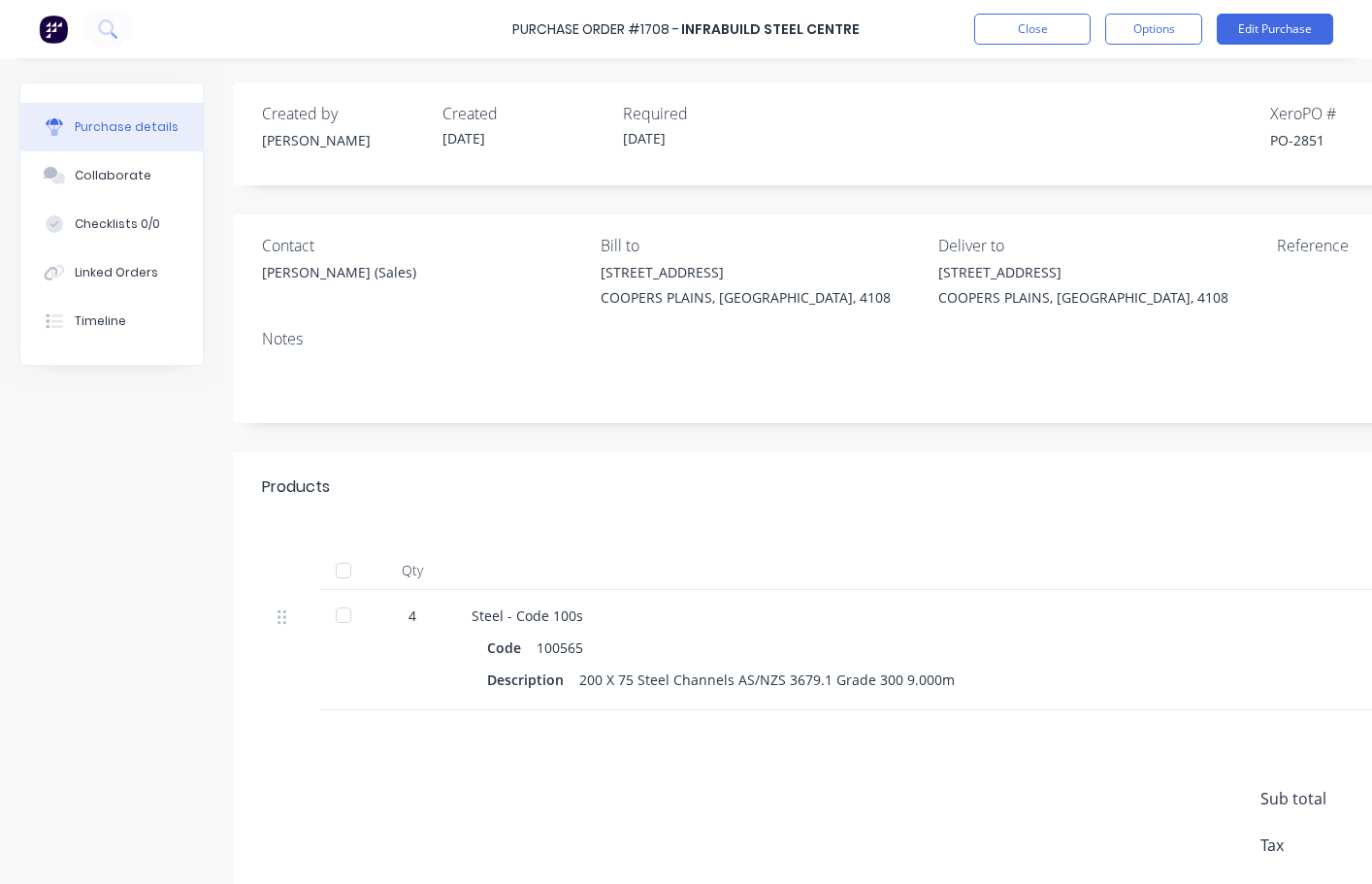 click on "PO-2851" at bounding box center [1353, 140] 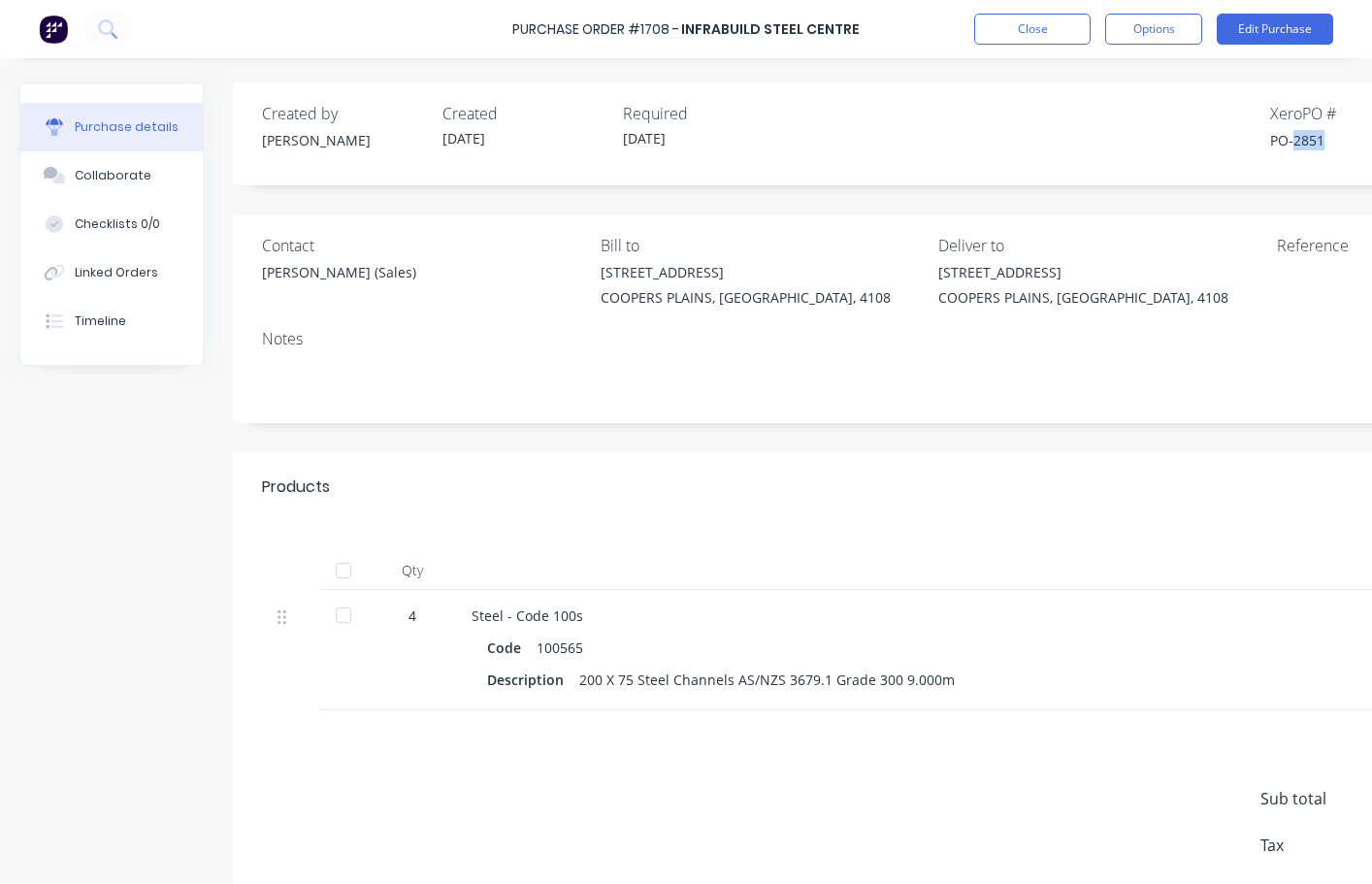 copy on "2851" 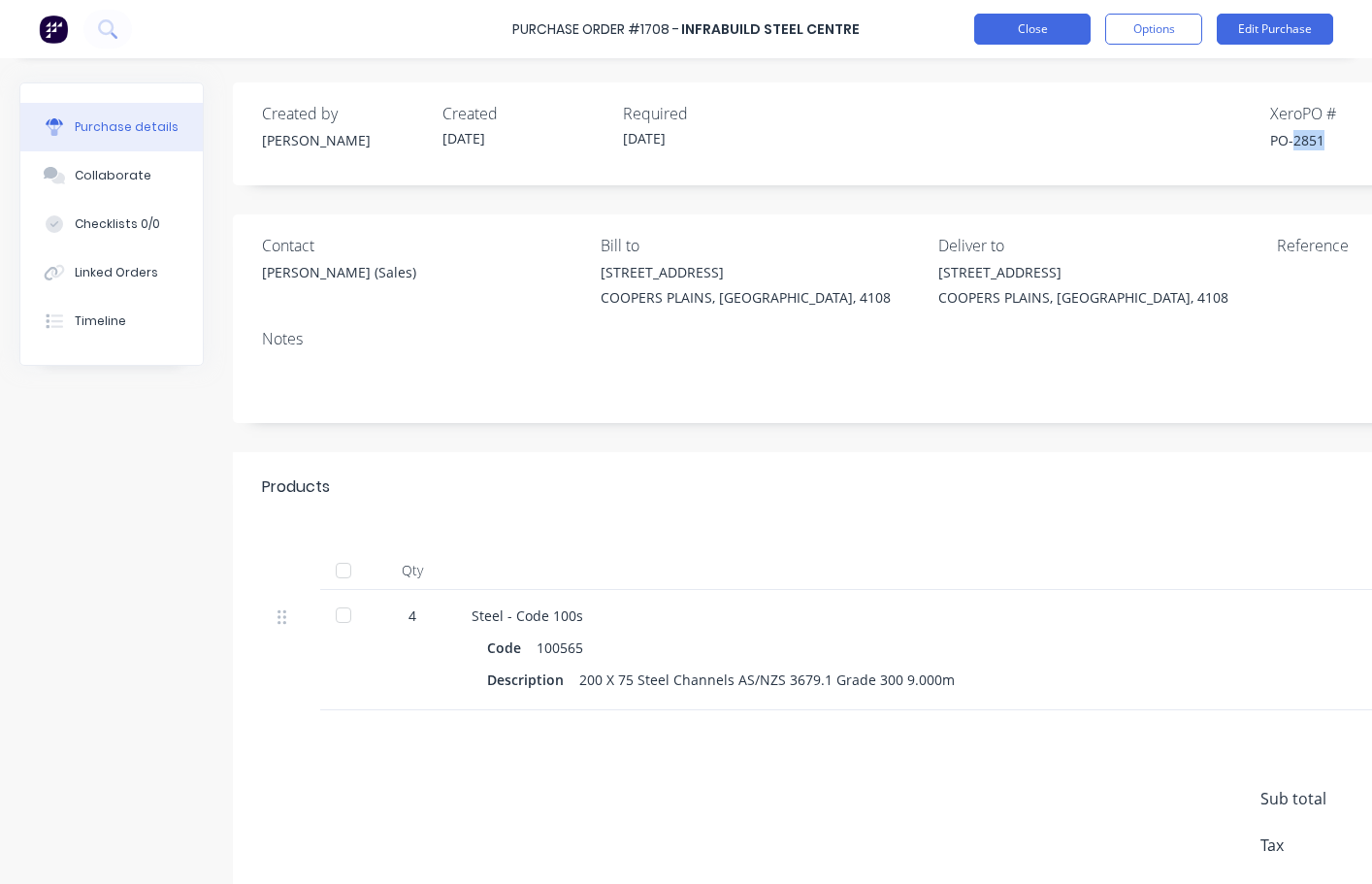 click on "Close" at bounding box center (1032, 29) 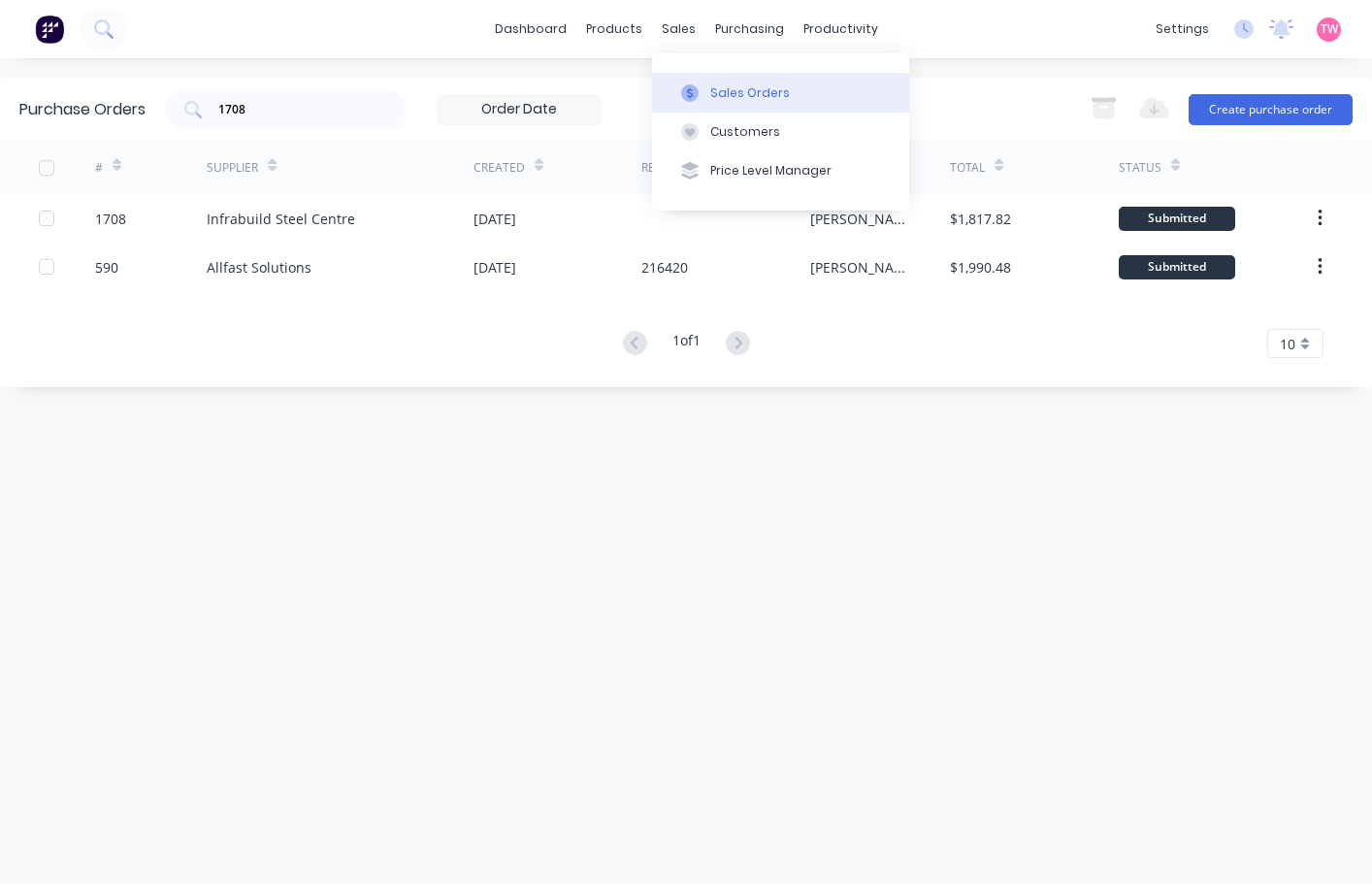 click on "Sales Orders" at bounding box center [780, 92] 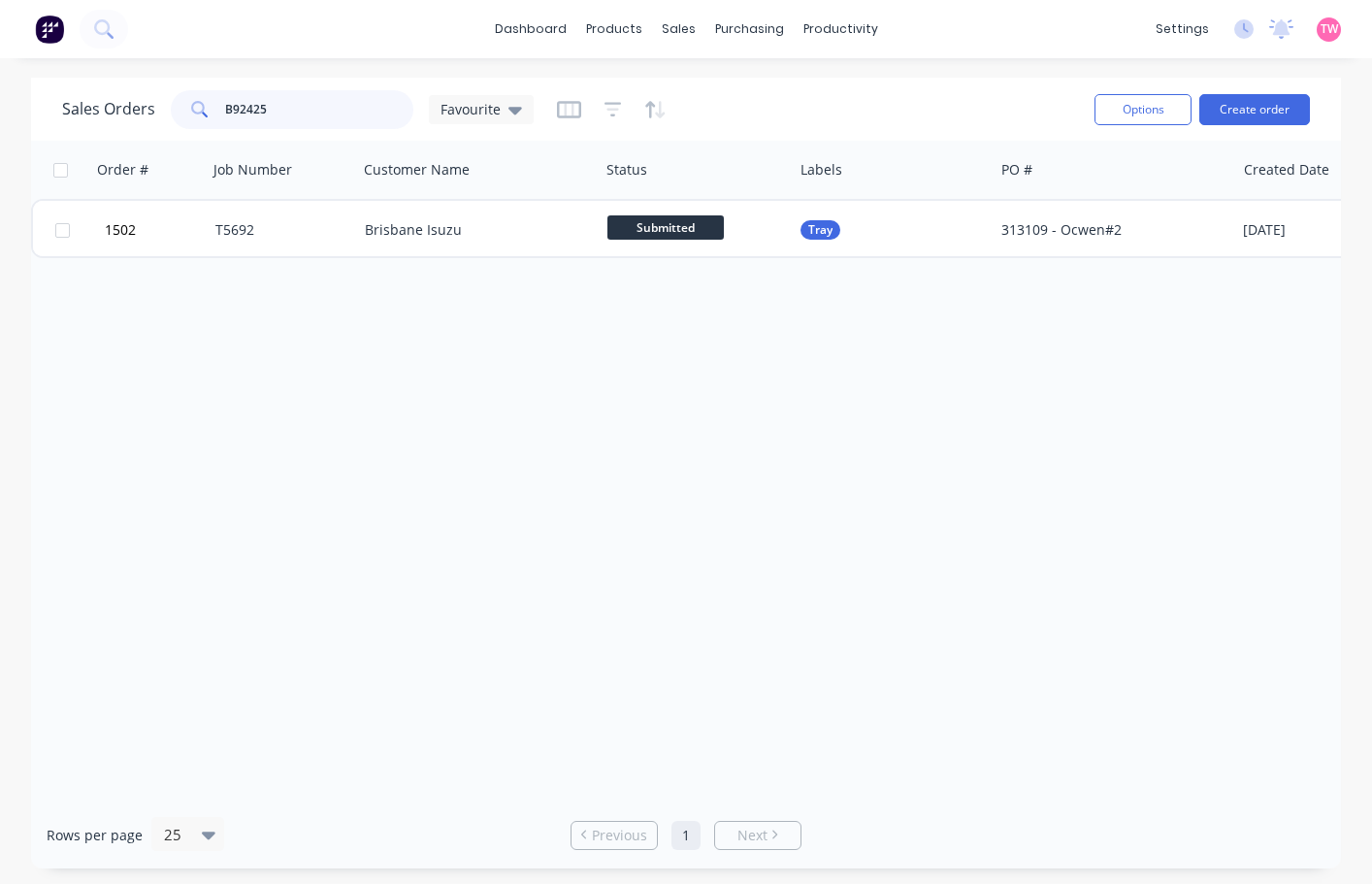 drag, startPoint x: 203, startPoint y: 102, endPoint x: -18, endPoint y: 88, distance: 221.44299 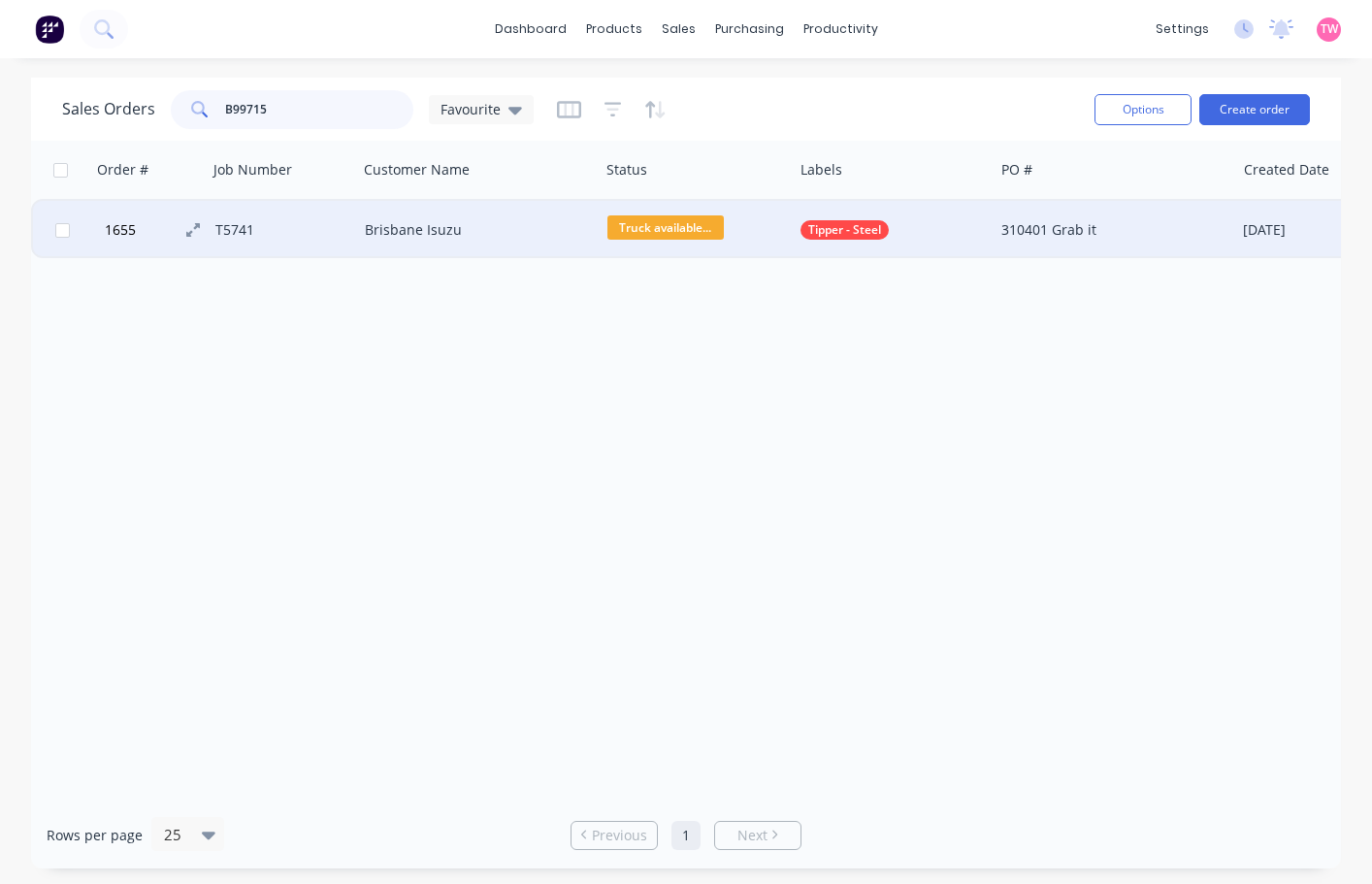 type on "B99715" 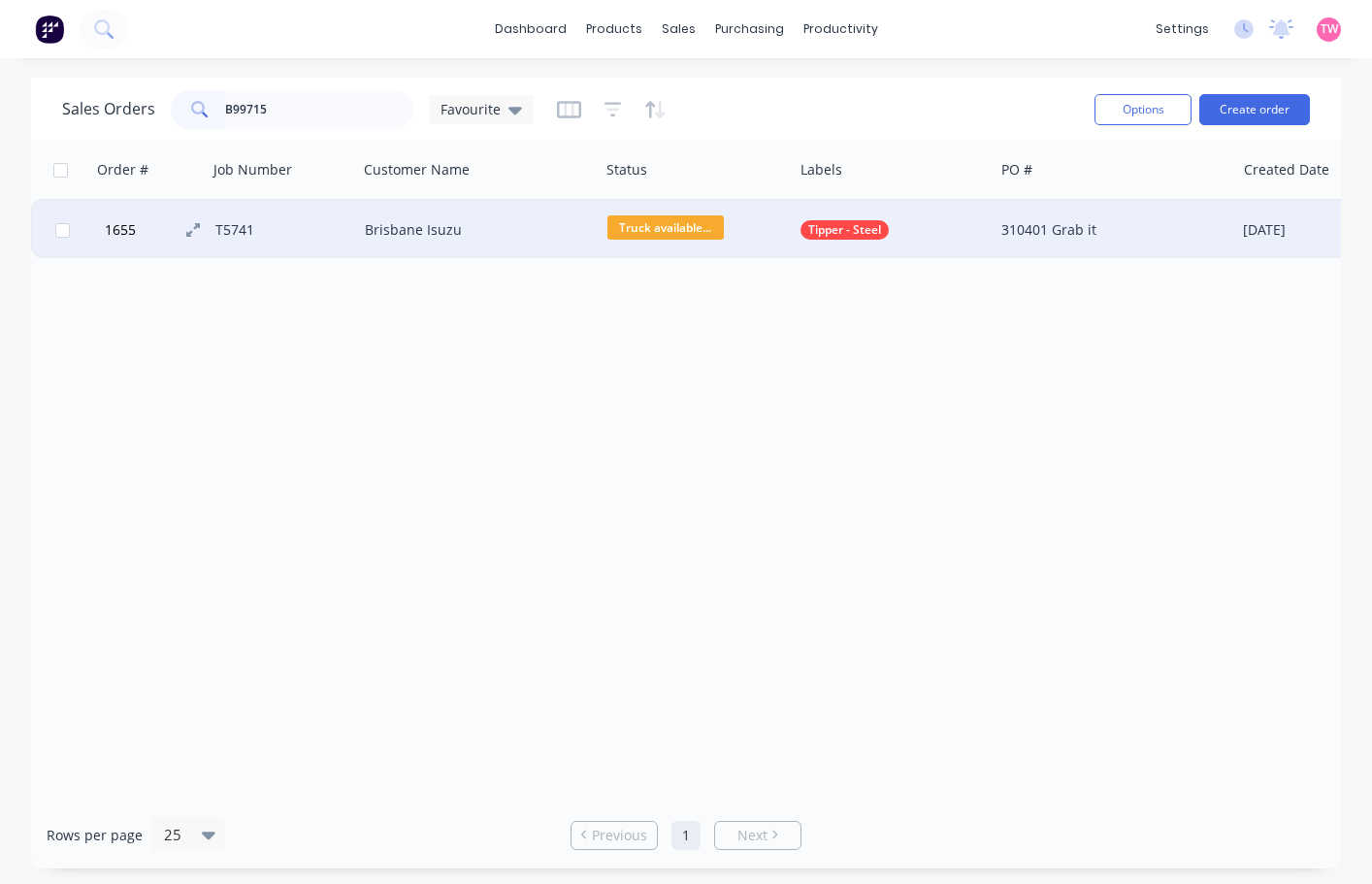 click on "1655" at bounding box center [120, 230] 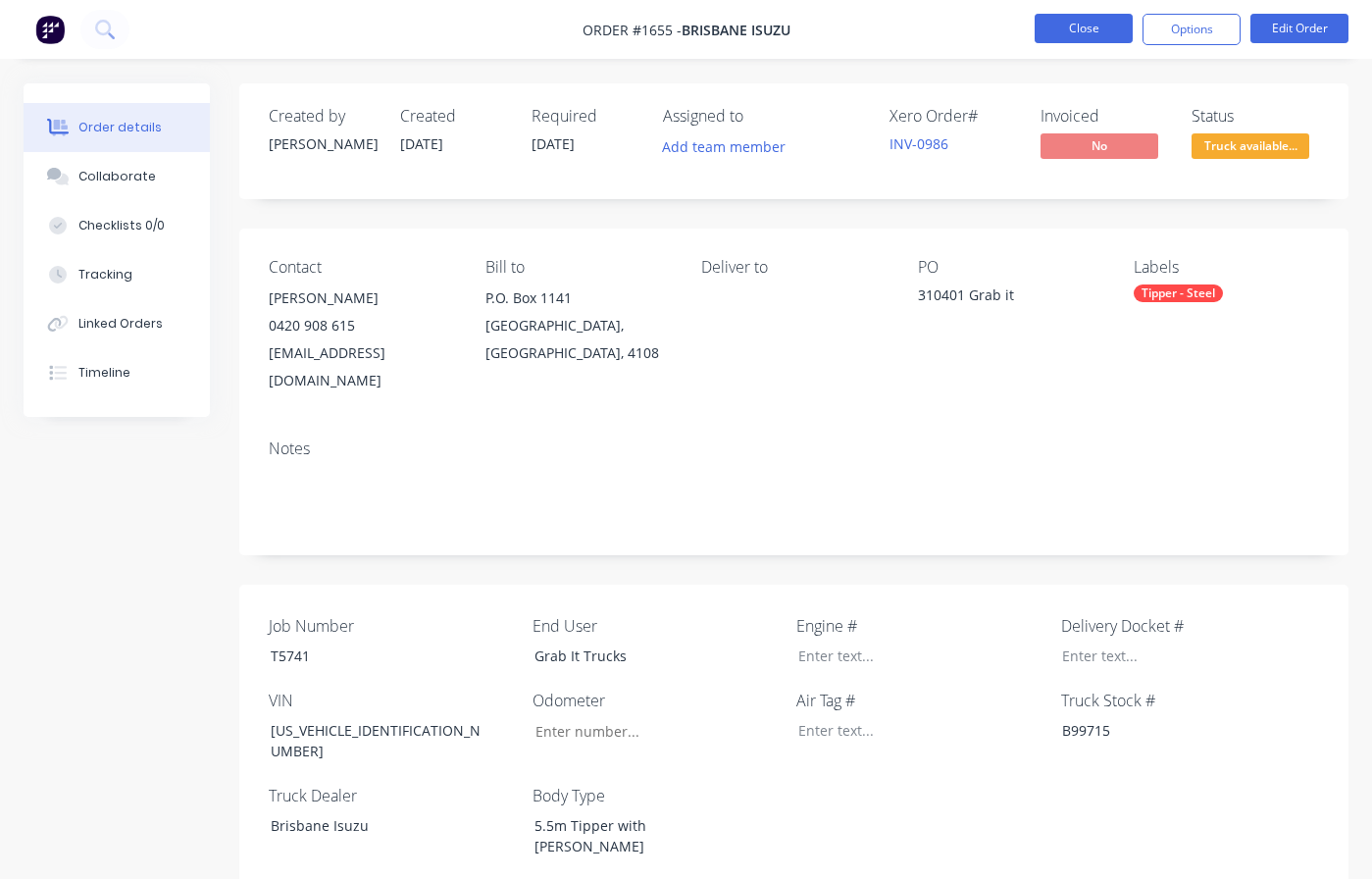 click on "Close" at bounding box center [1084, 28] 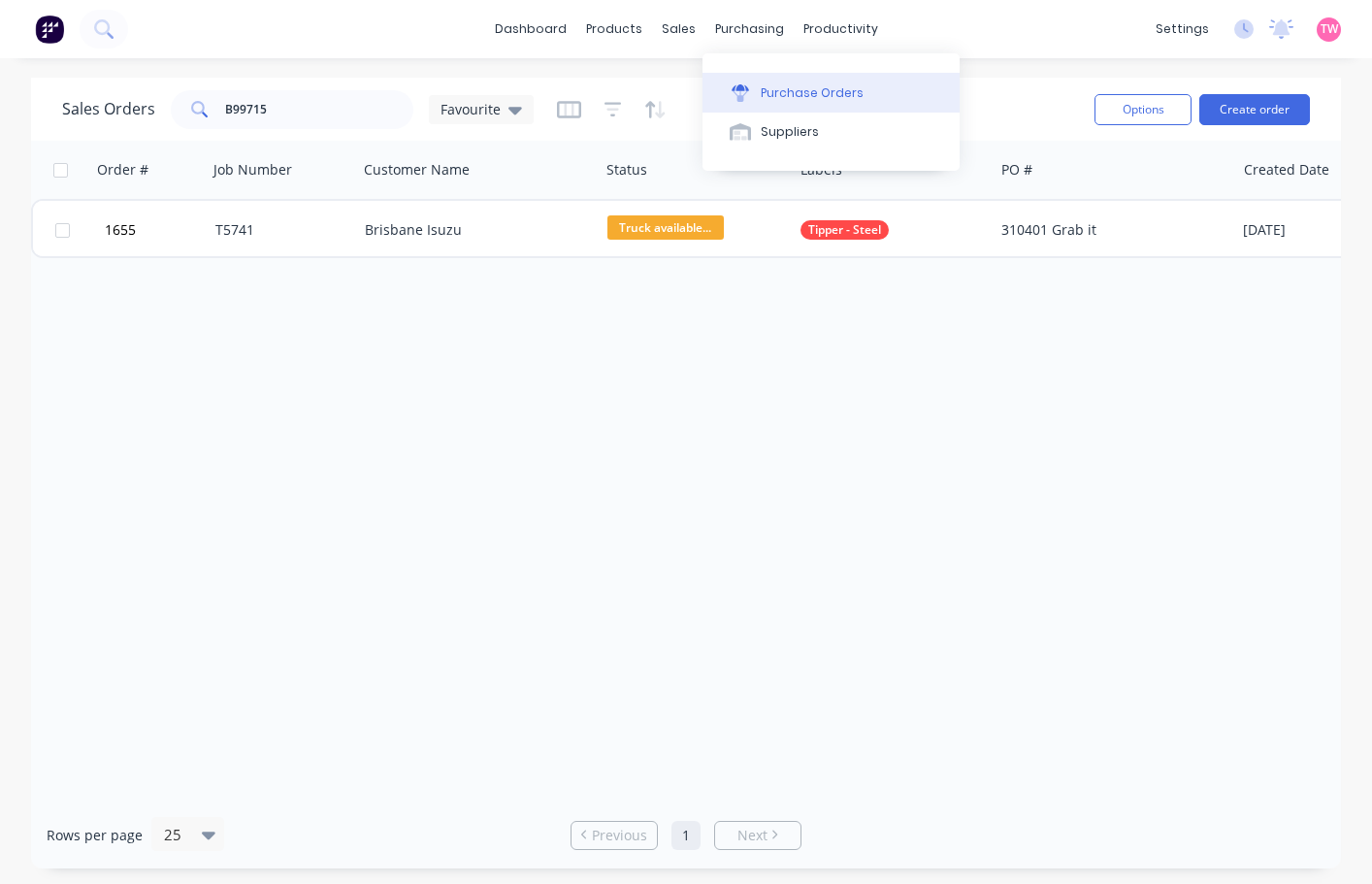 click on "Purchase Orders" at bounding box center (812, 93) 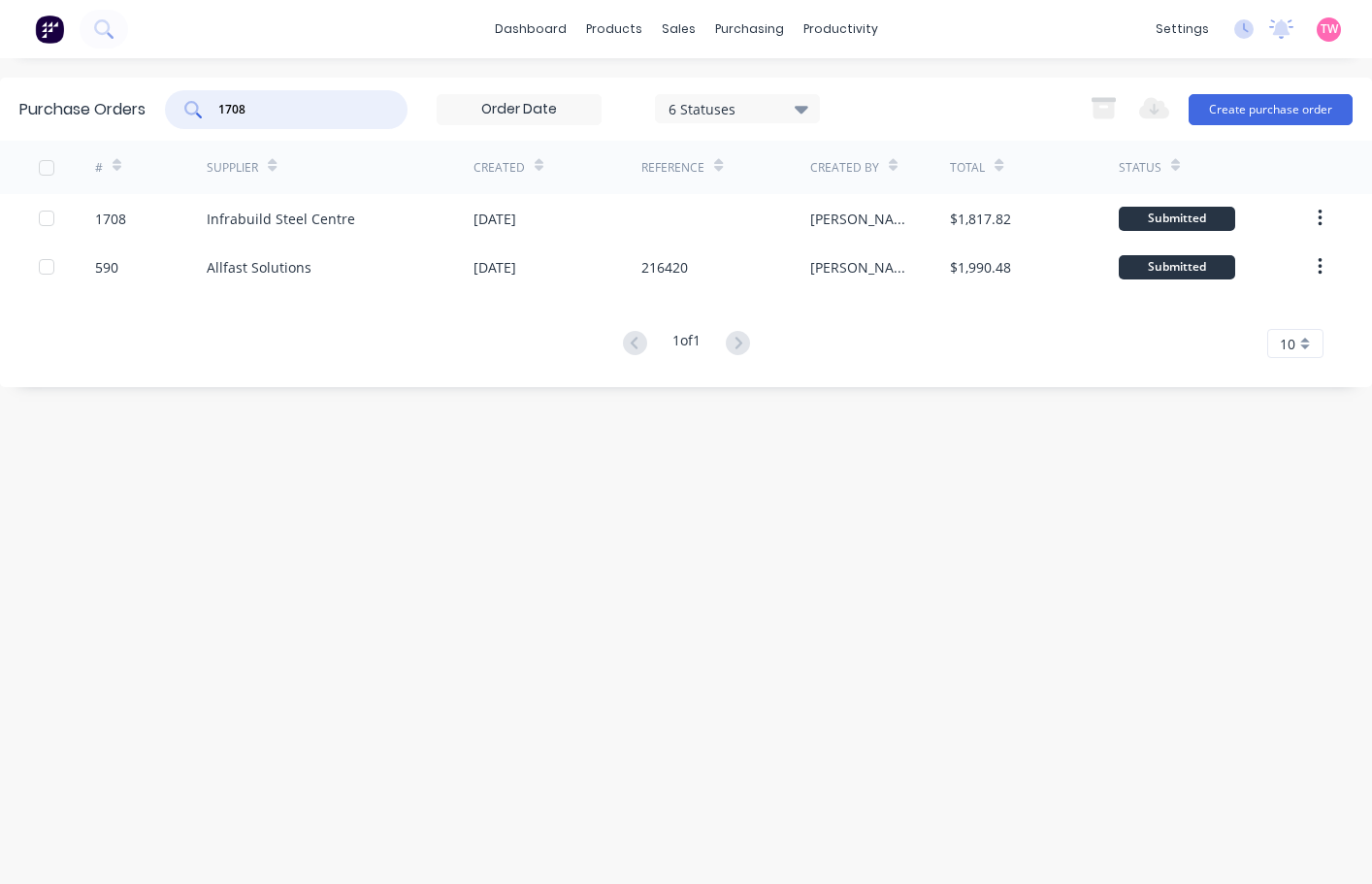 drag, startPoint x: 300, startPoint y: 114, endPoint x: 109, endPoint y: 114, distance: 191 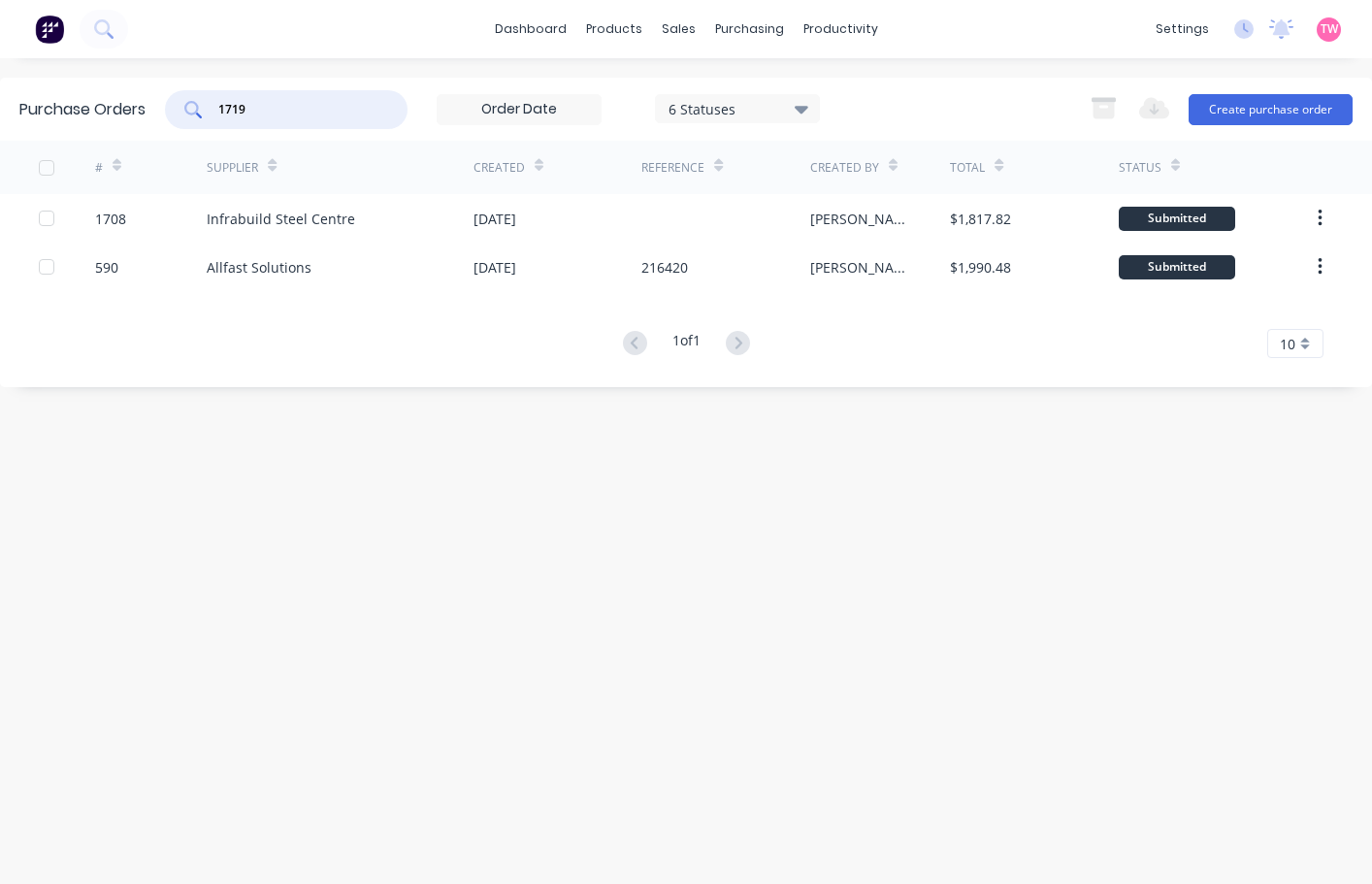 type on "1719" 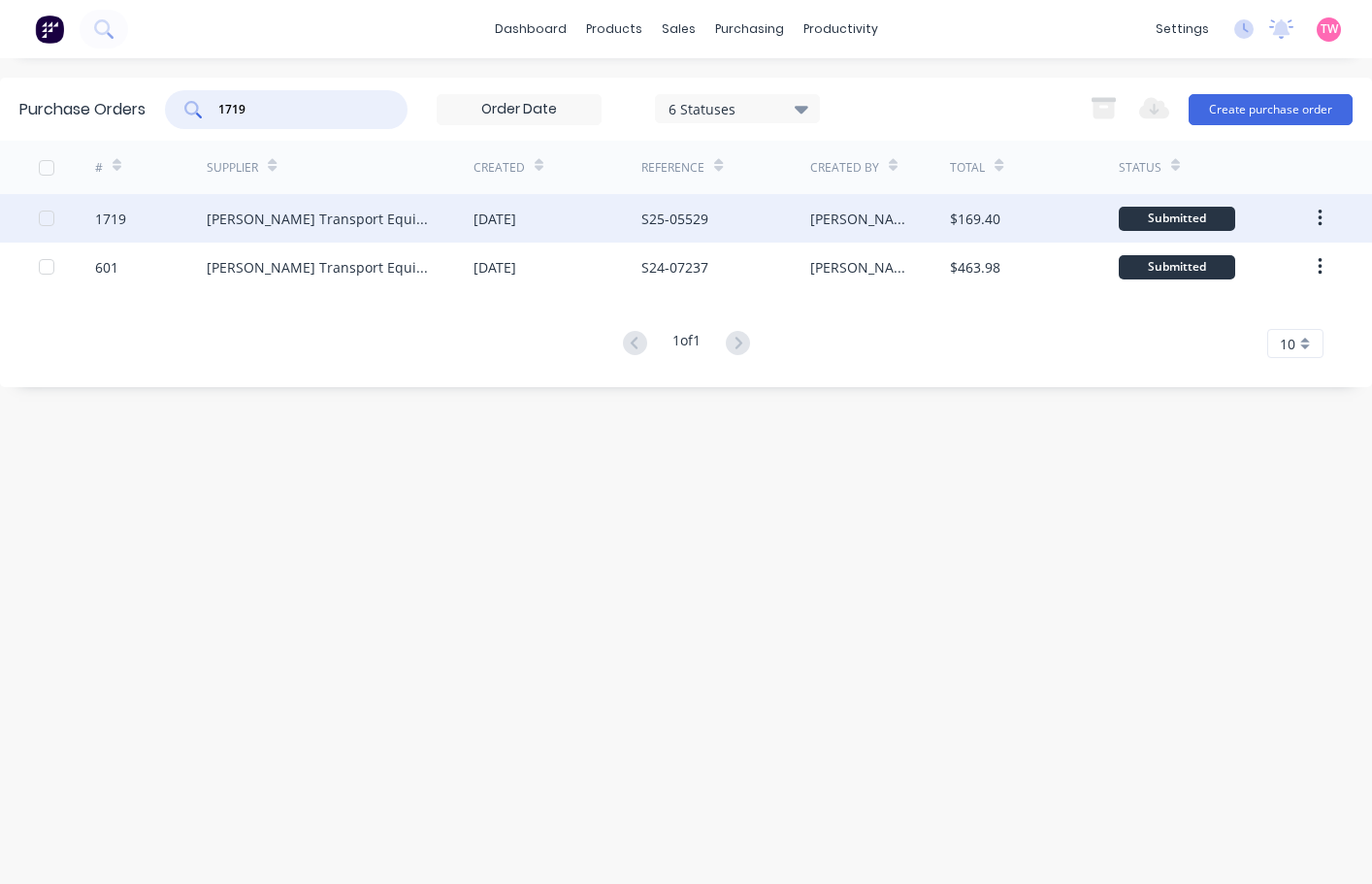 click on "1719" at bounding box center (111, 218) 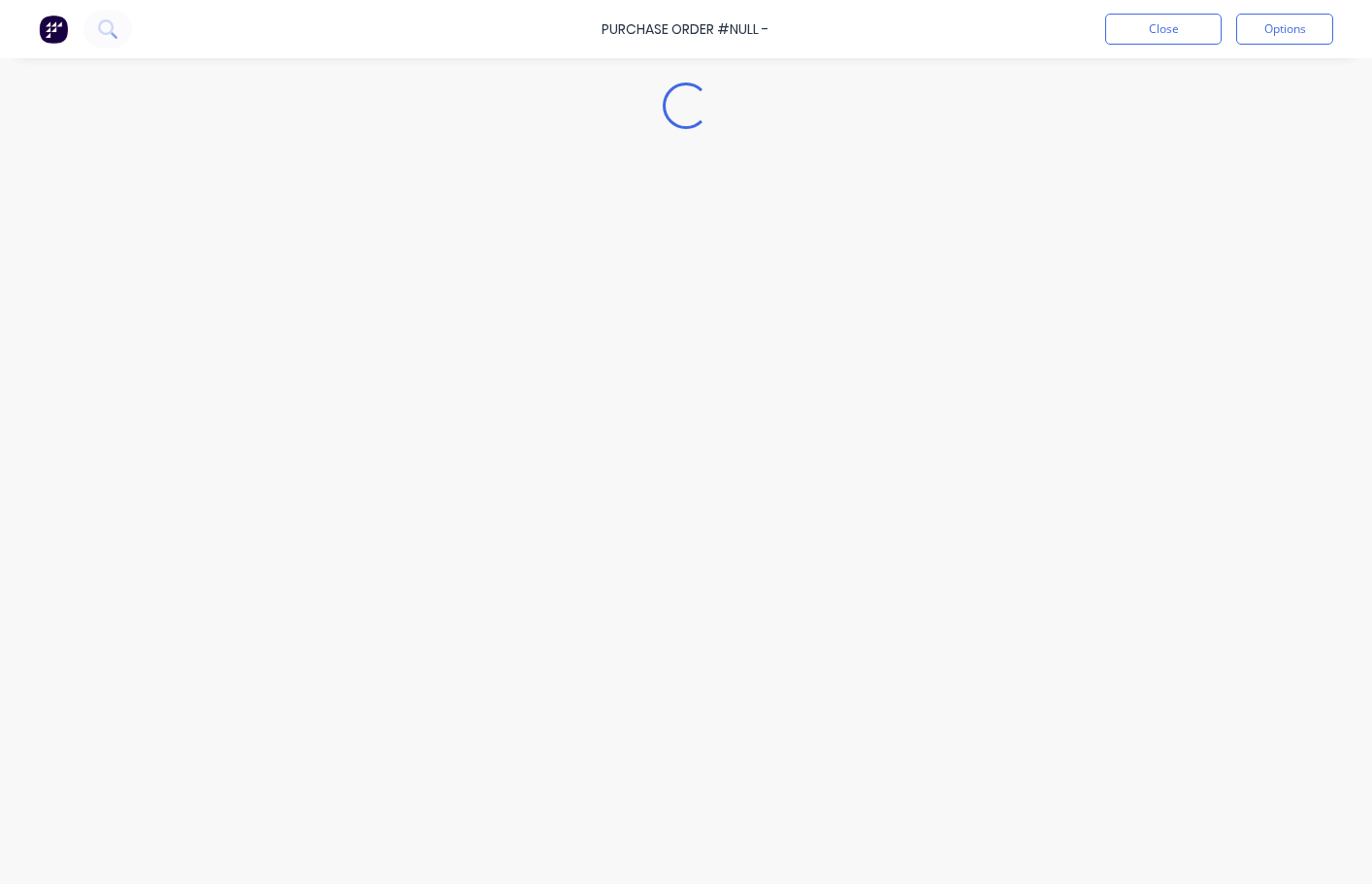 type on "x" 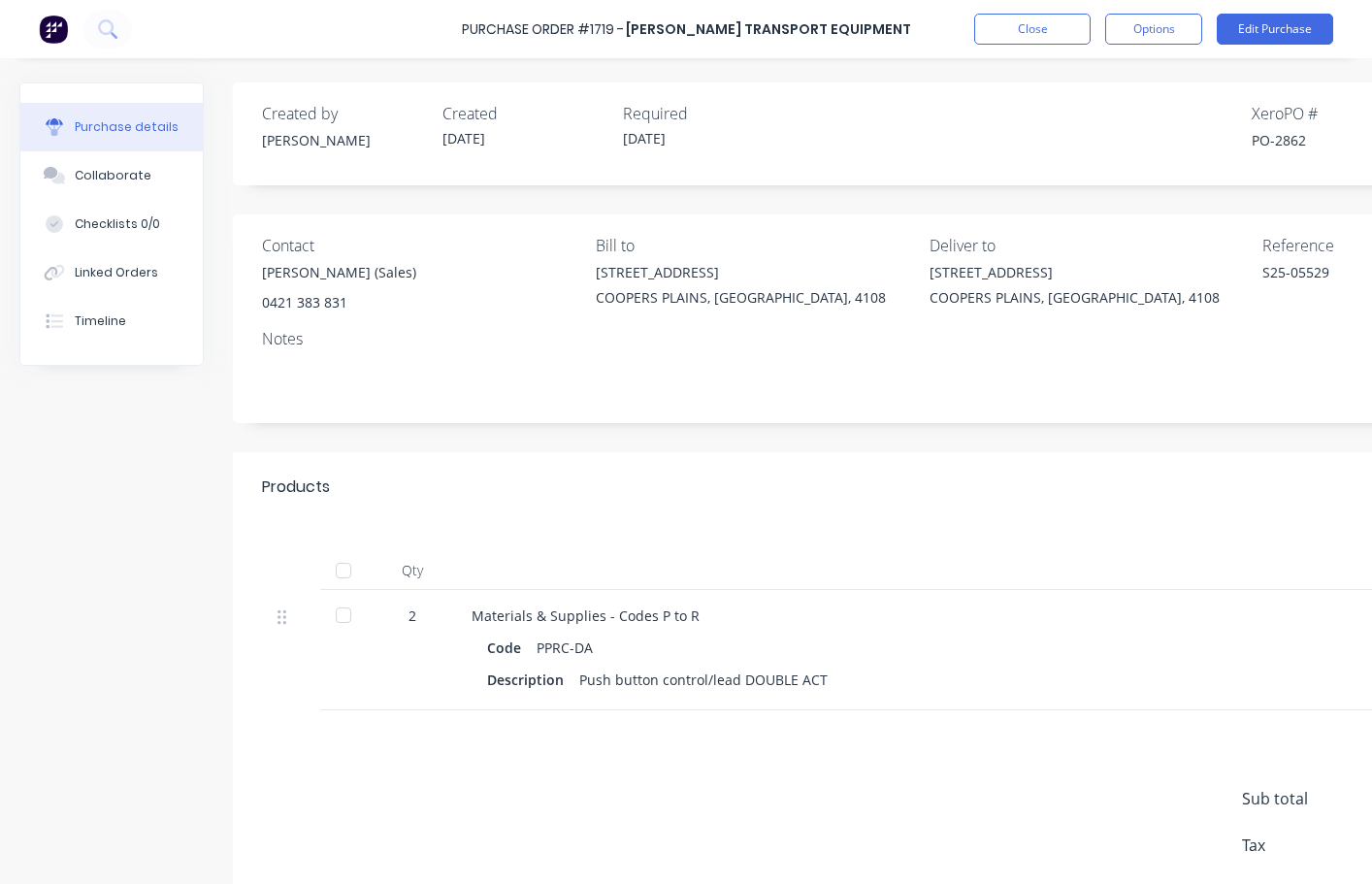 click on "PO-2862" at bounding box center [1334, 140] 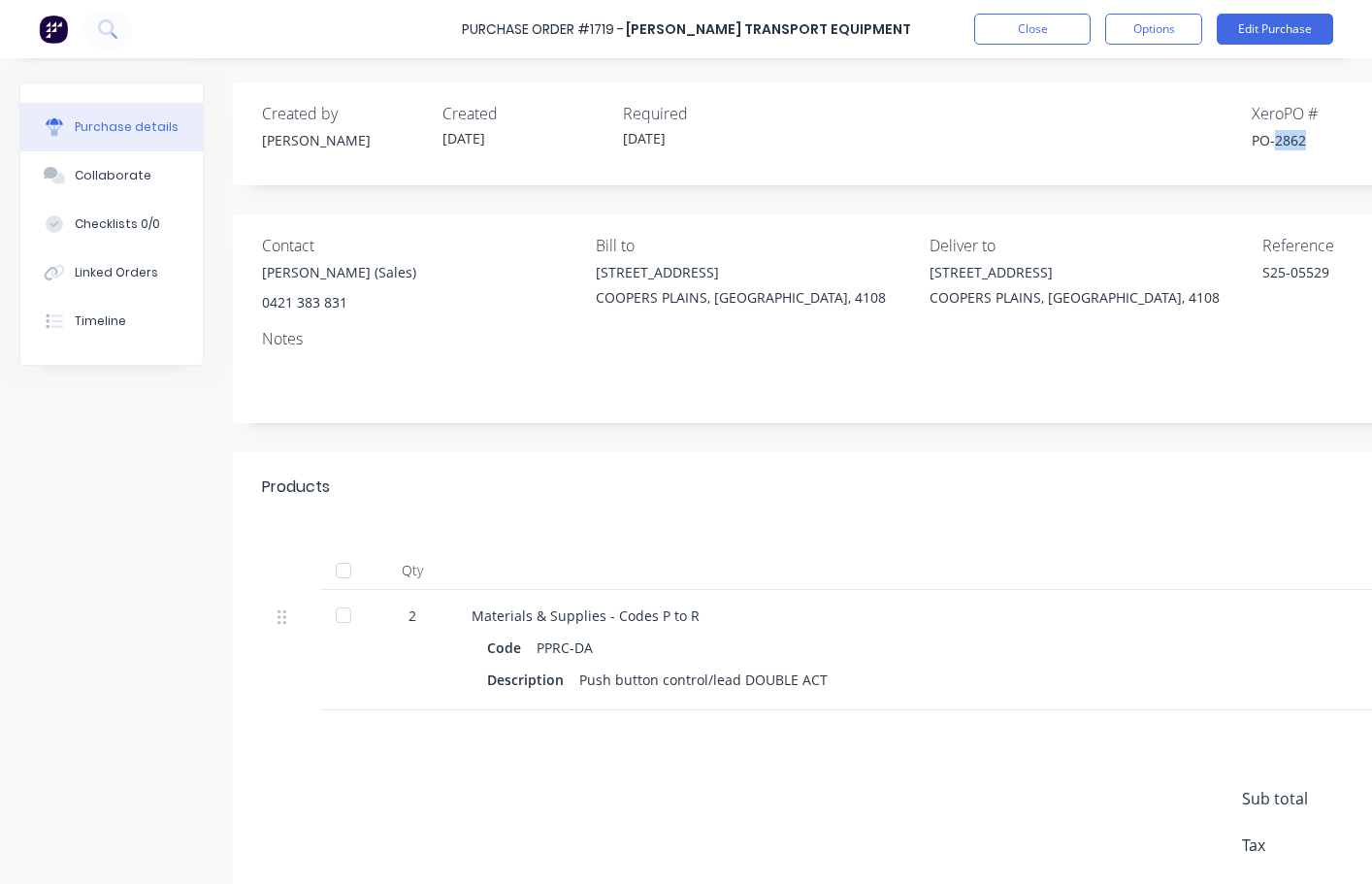 click on "PO-2862" at bounding box center (1334, 140) 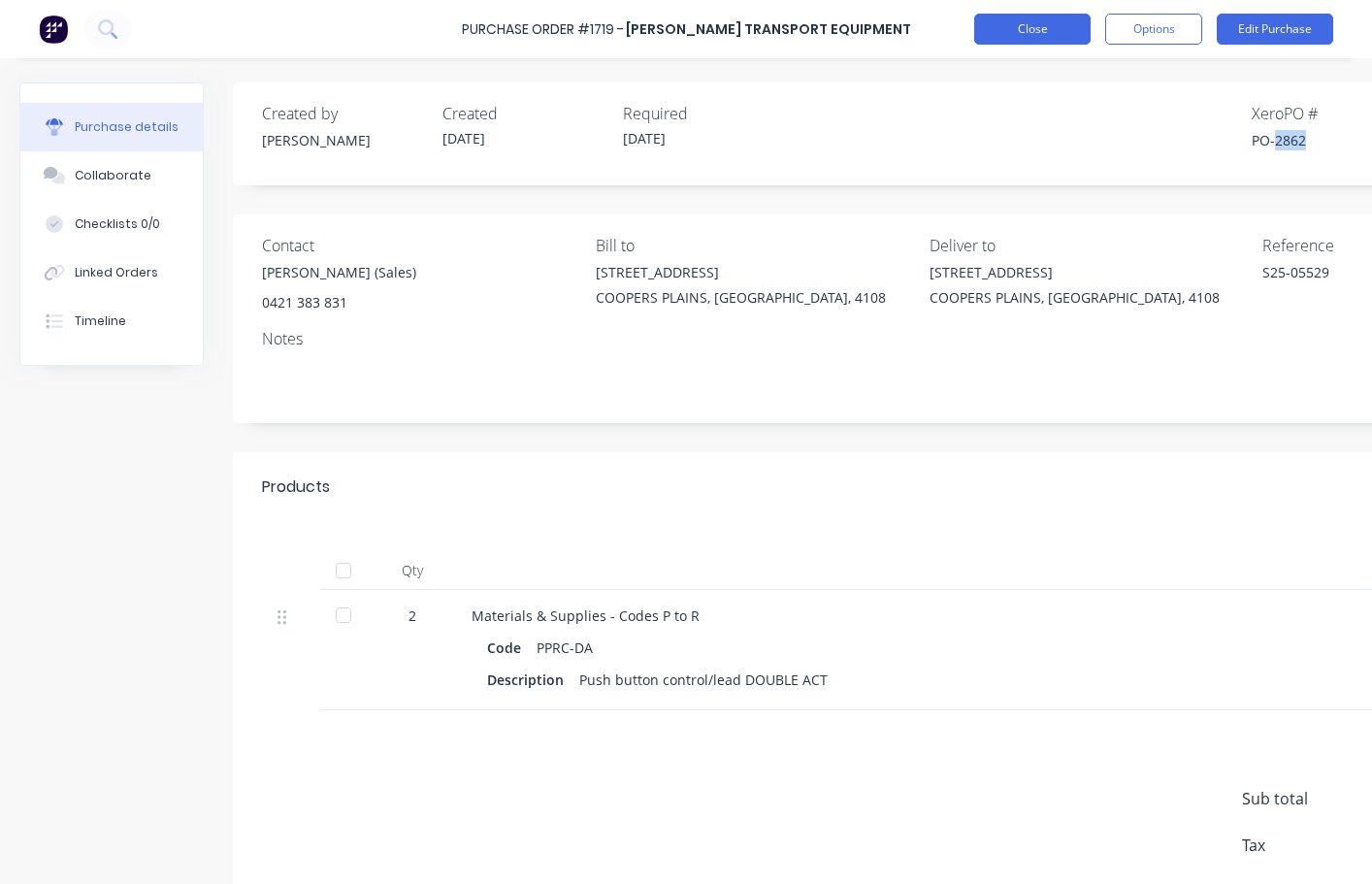 click on "Close" at bounding box center (1032, 29) 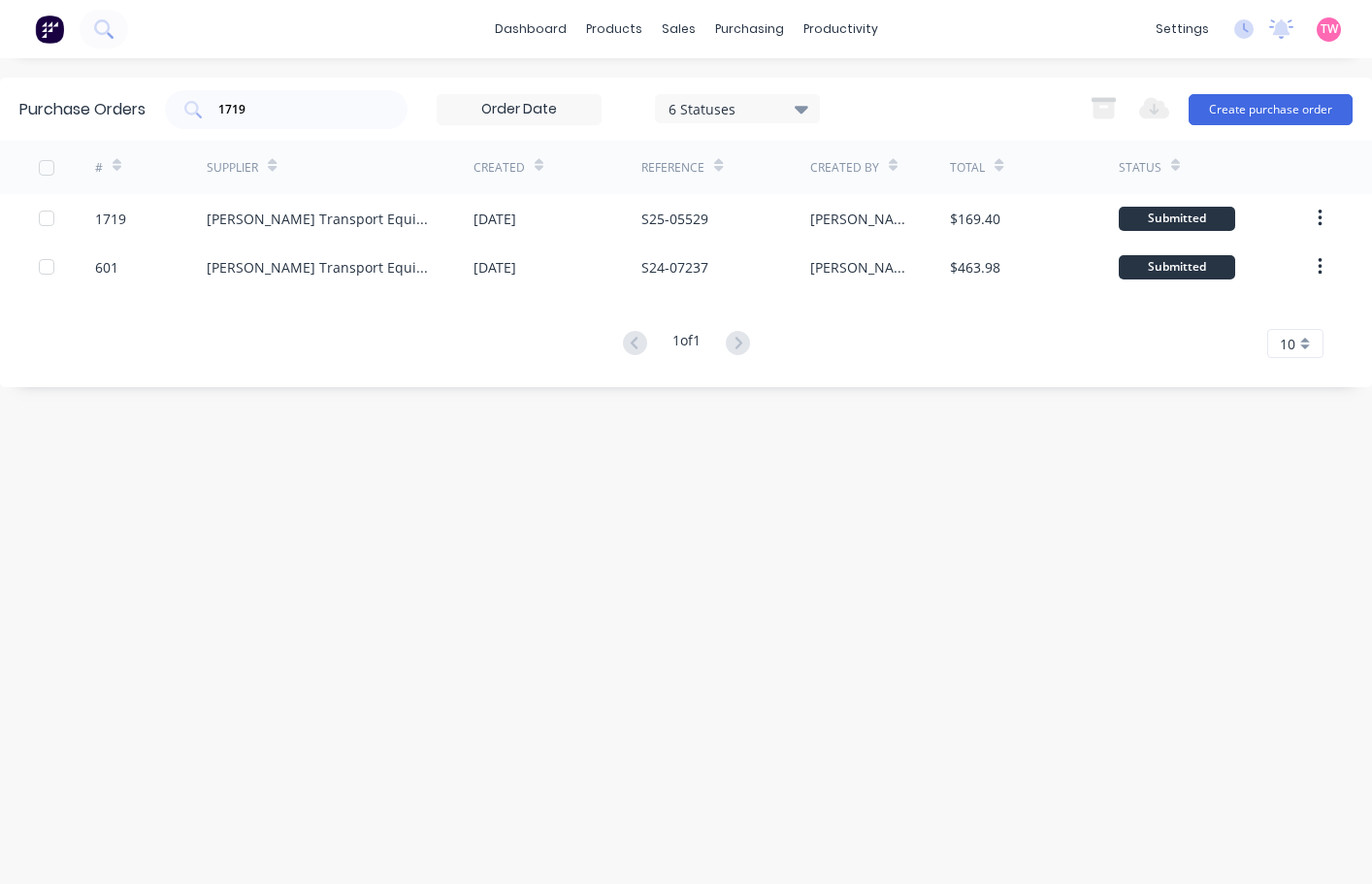 drag, startPoint x: 316, startPoint y: 113, endPoint x: 27, endPoint y: 109, distance: 289.02768 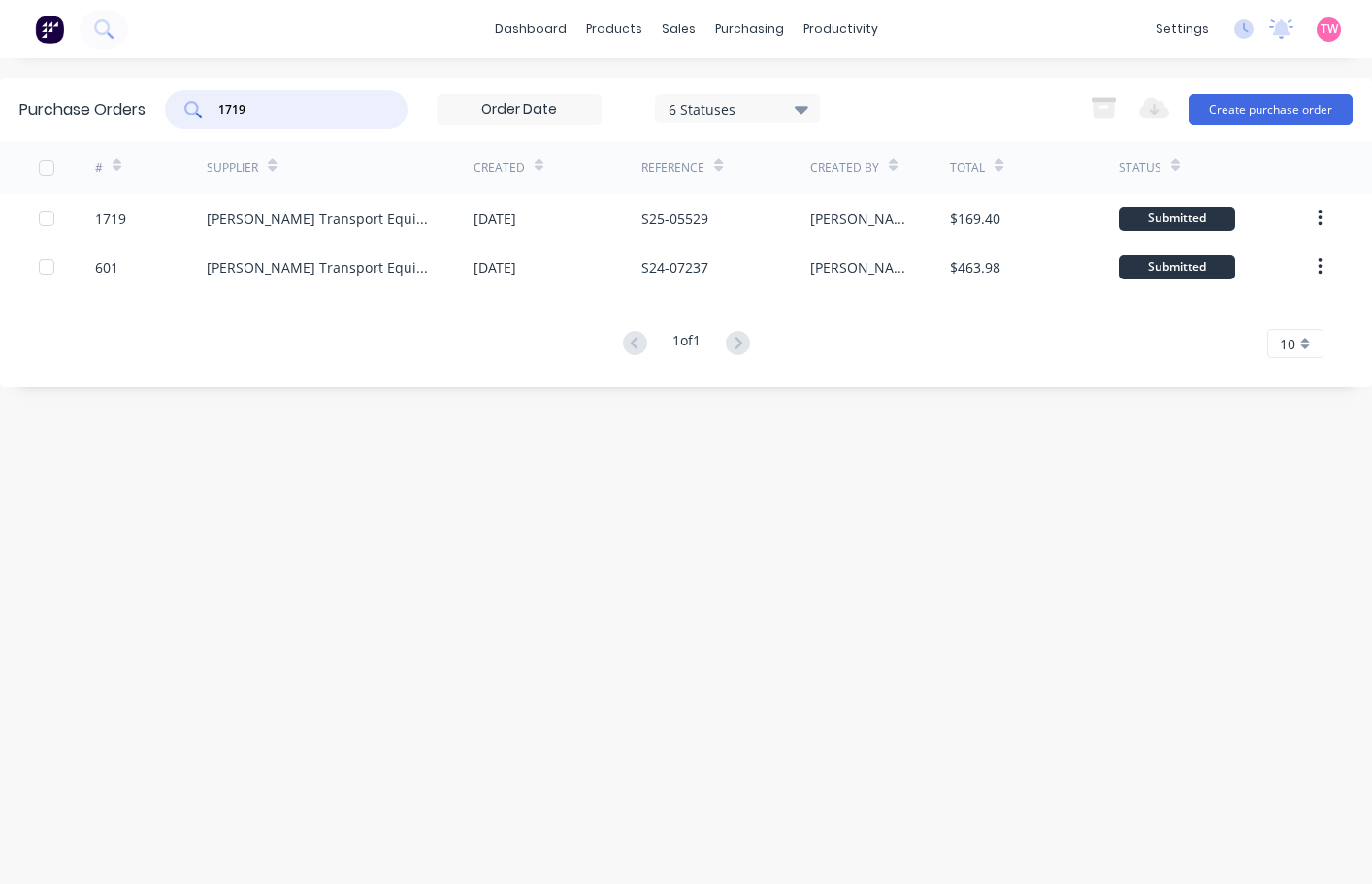 paste on "1" 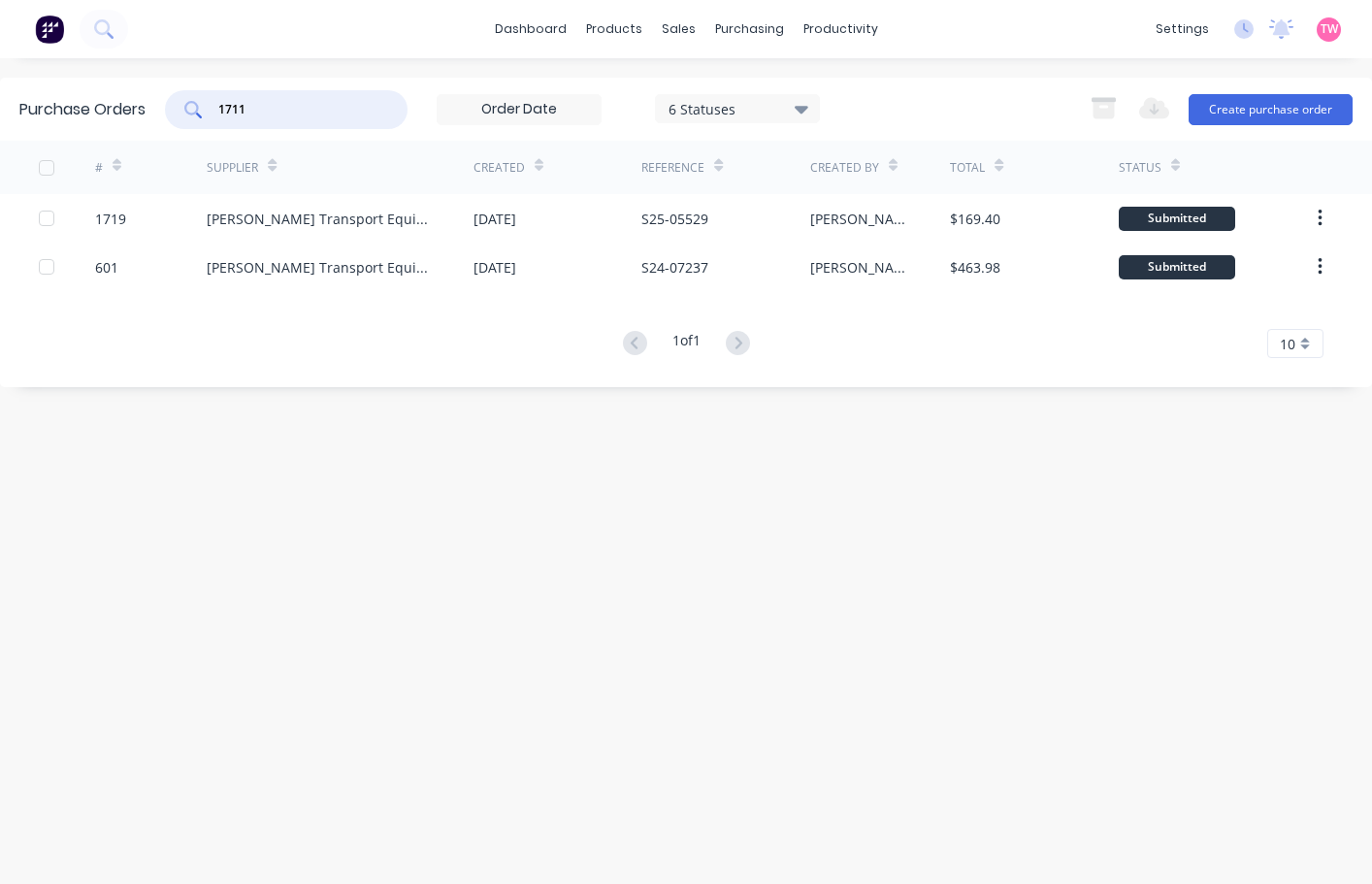 type on "1711" 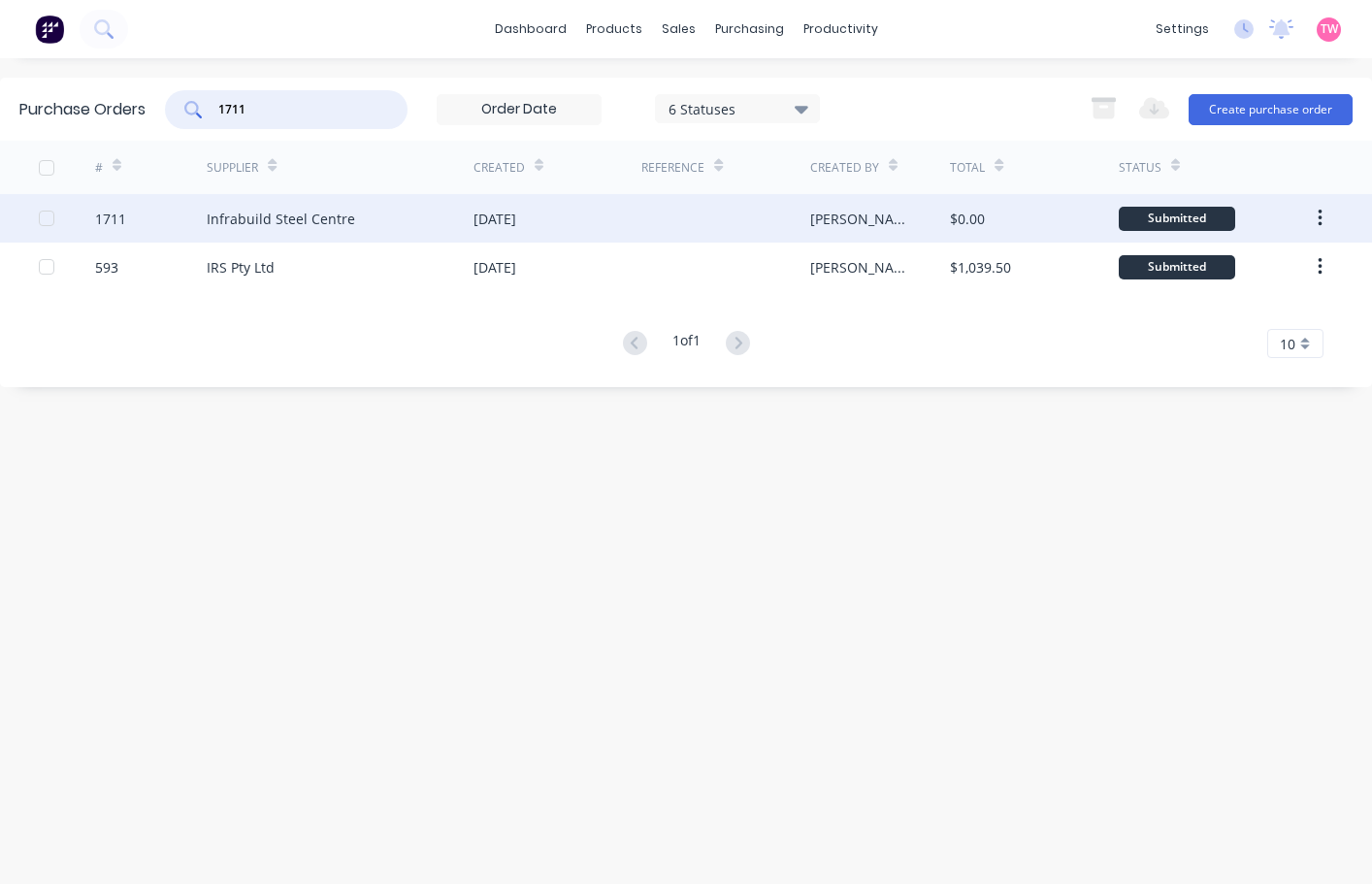 click on "1711" at bounding box center (111, 218) 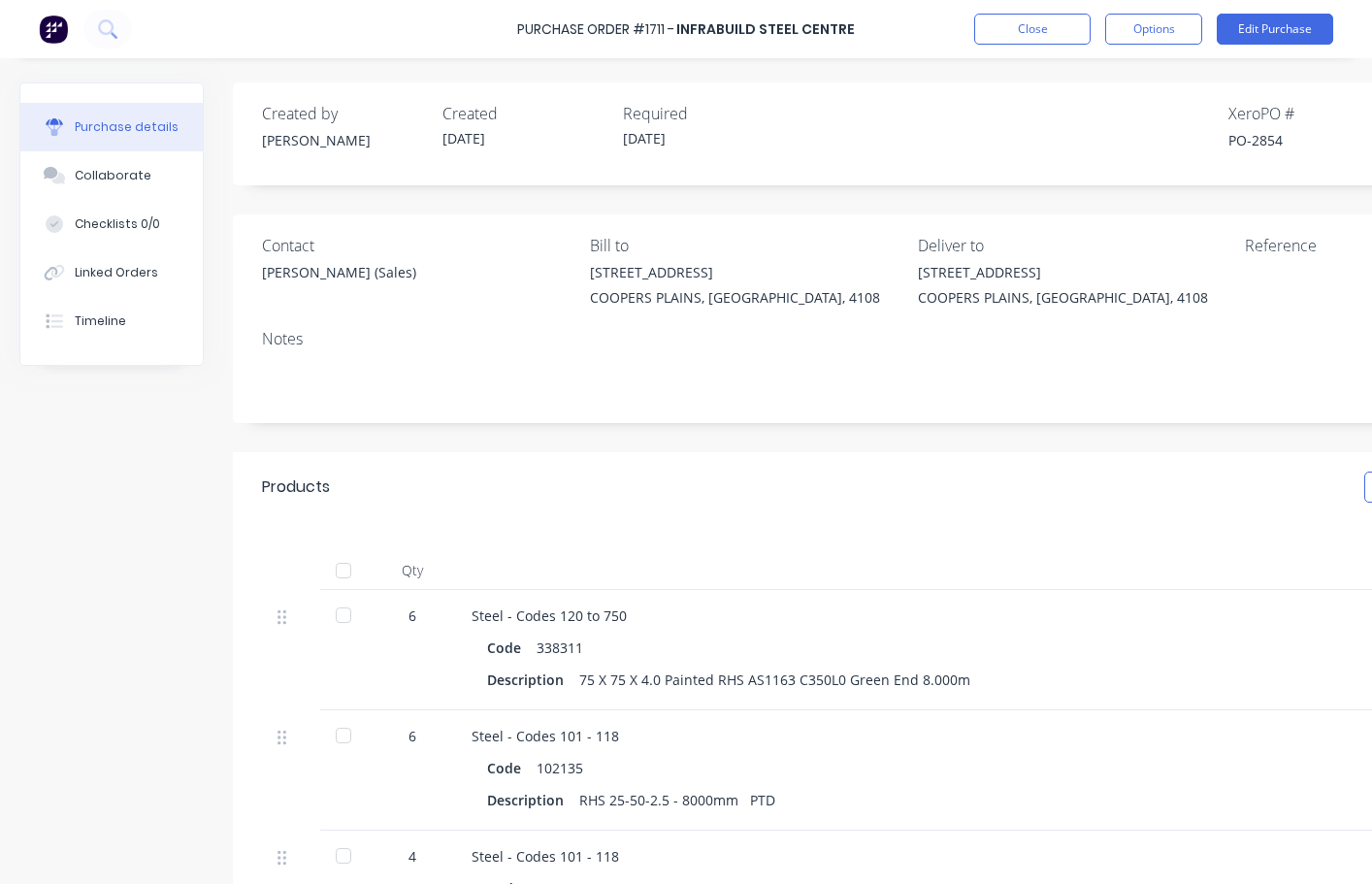 click on "PO-2854" at bounding box center [1311, 140] 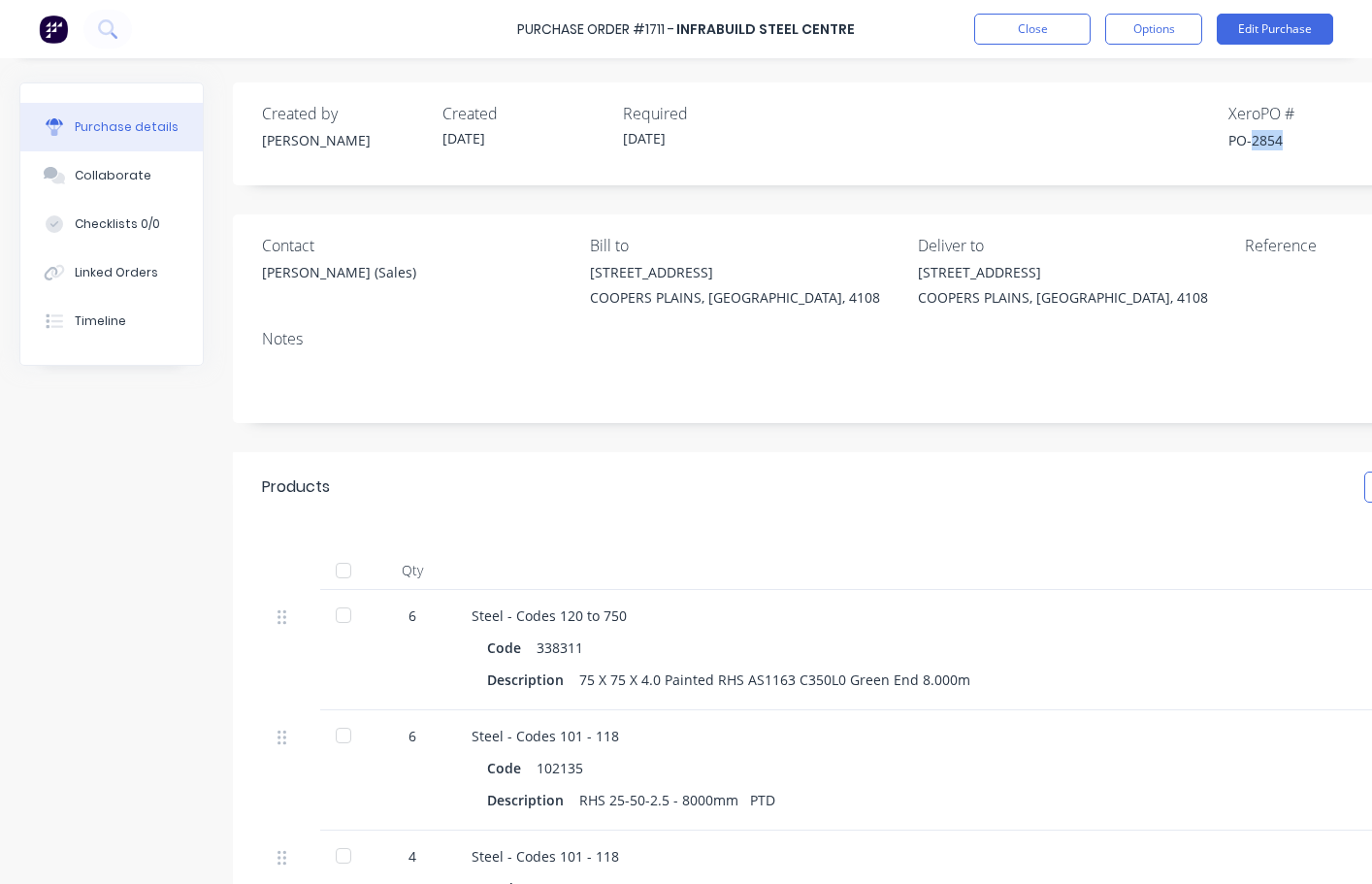 click on "PO-2854" at bounding box center (1311, 140) 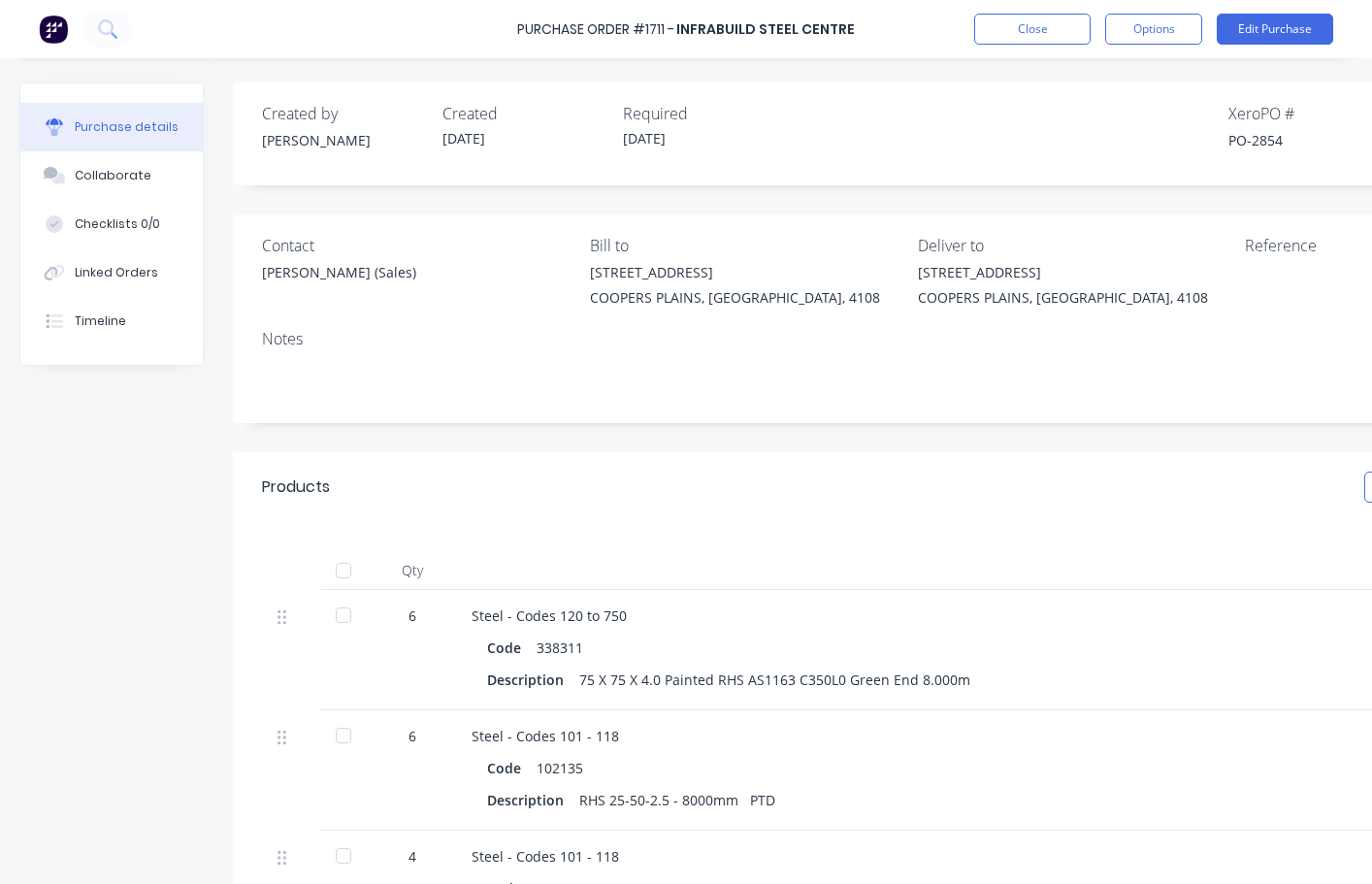 click on "PO-2854" at bounding box center (1311, 140) 